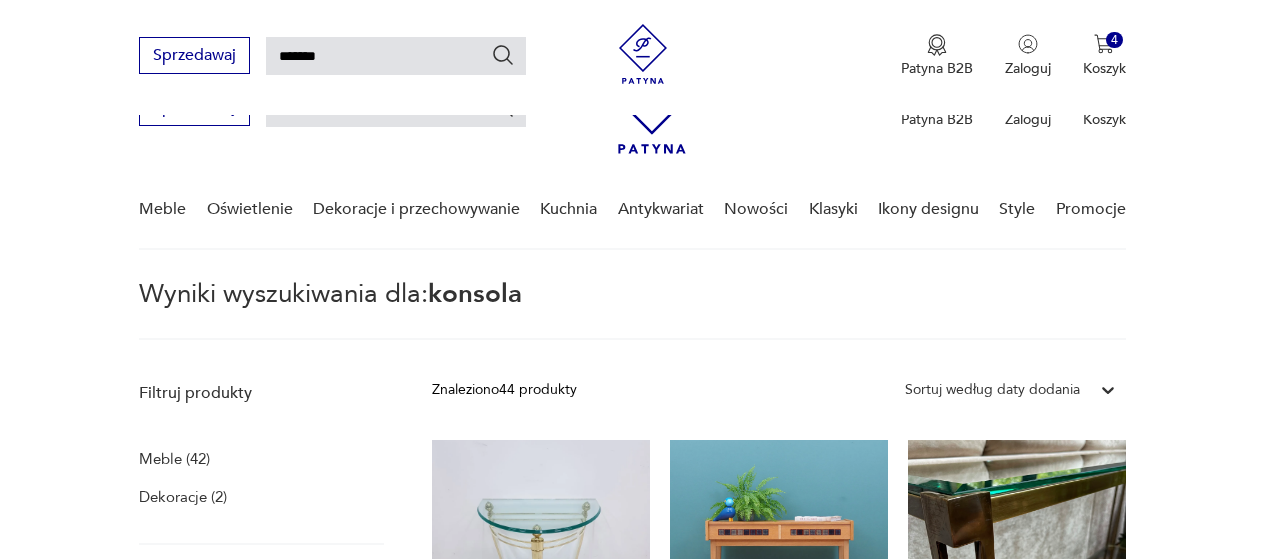 scroll, scrollTop: 972, scrollLeft: 0, axis: vertical 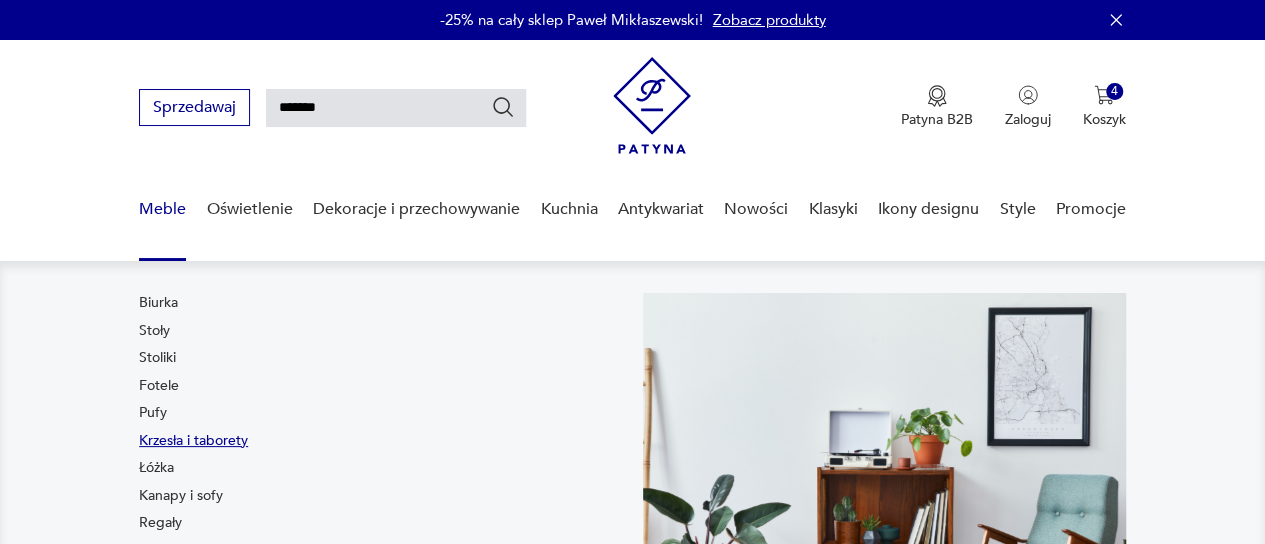 click on "Krzesła i taborety" at bounding box center [193, 441] 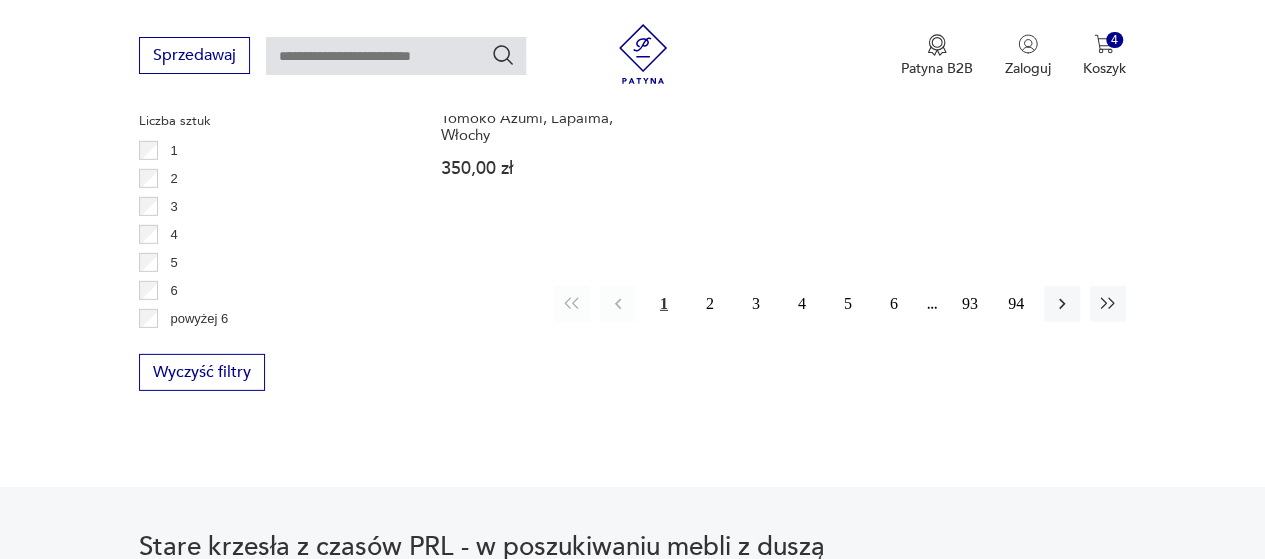 scroll, scrollTop: 2939, scrollLeft: 0, axis: vertical 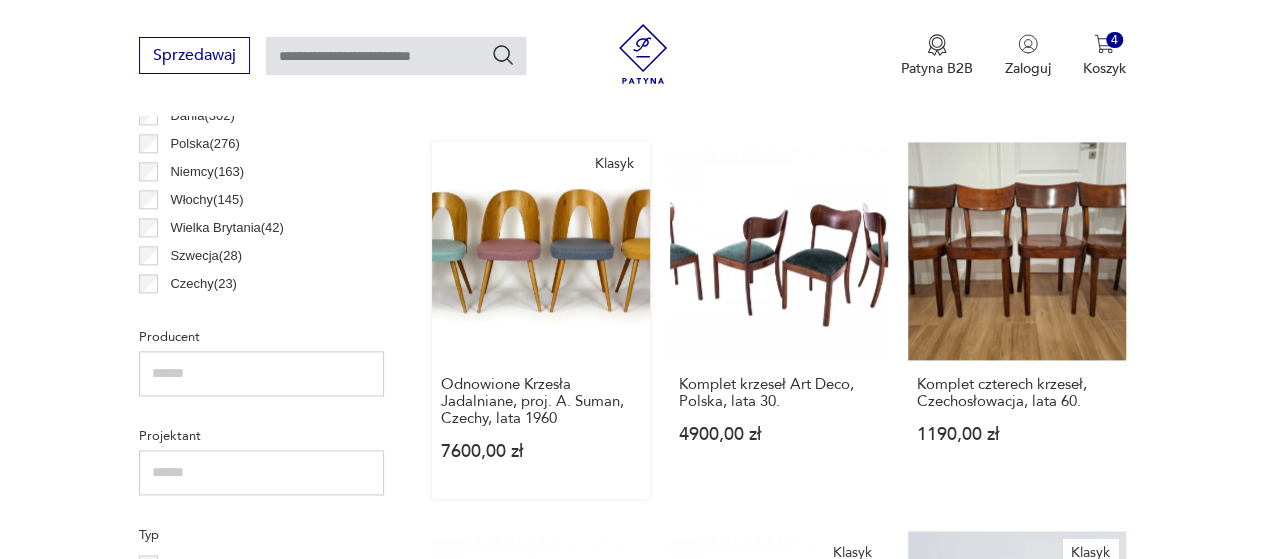 click on "Klasyk Odnowione Krzesła Jadalniane, proj. A. Suman, Czechy, lata 1960 7600,00 zł" at bounding box center (541, 320) 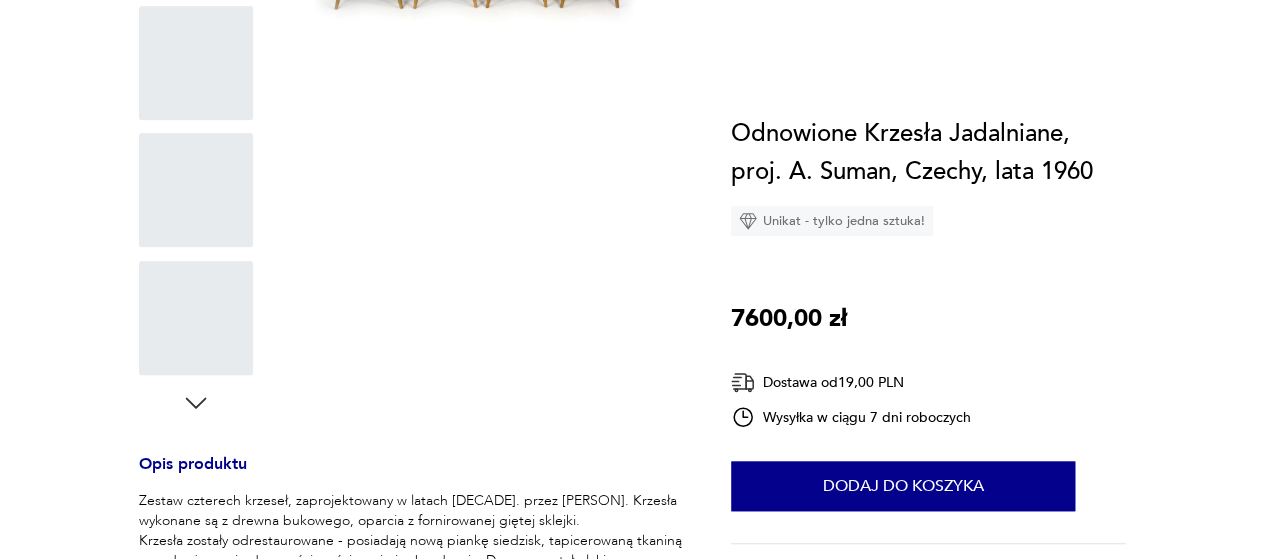 scroll, scrollTop: 0, scrollLeft: 0, axis: both 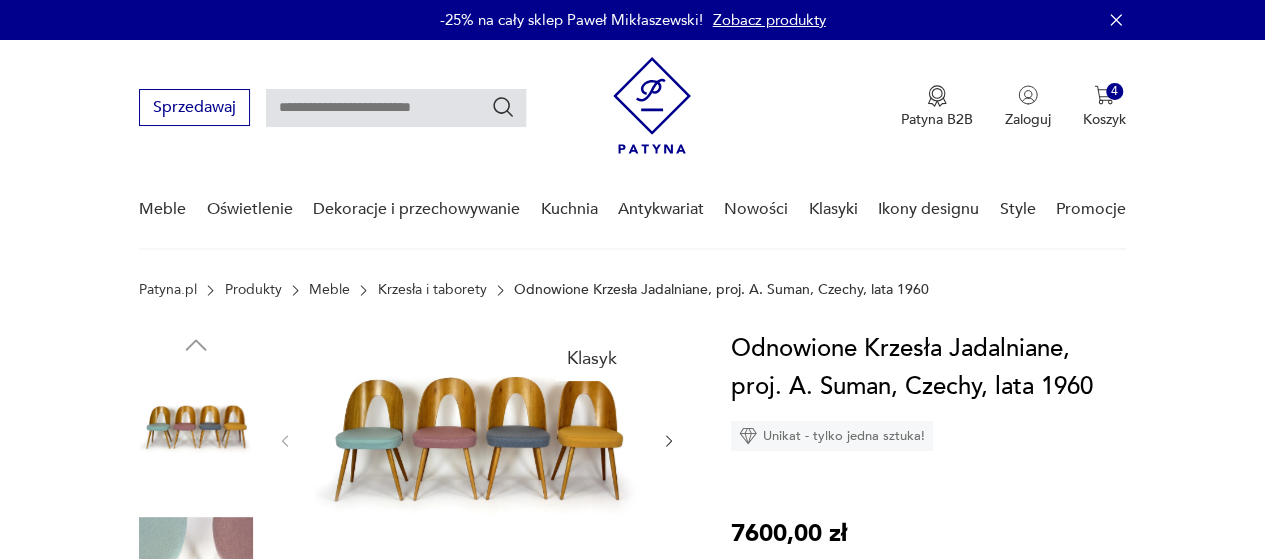 click at bounding box center [477, 439] 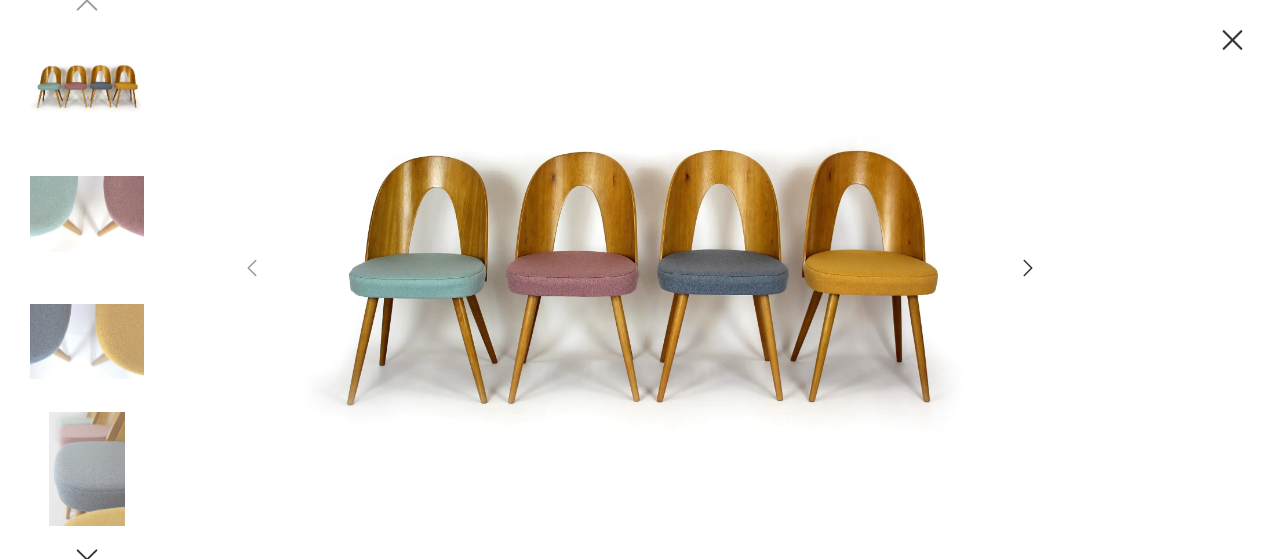 click 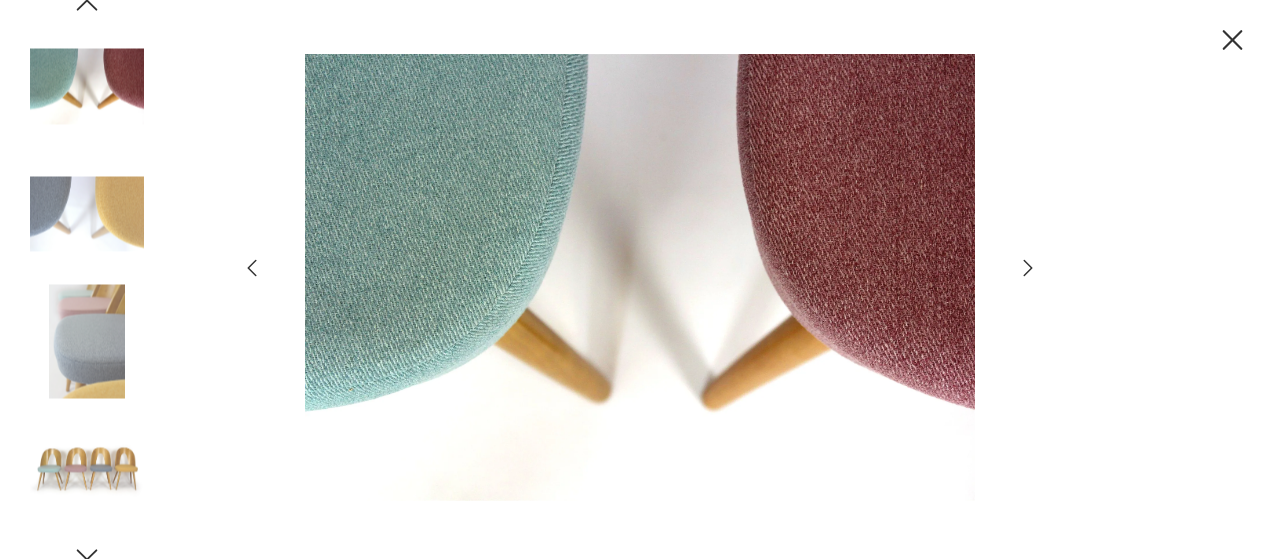 click 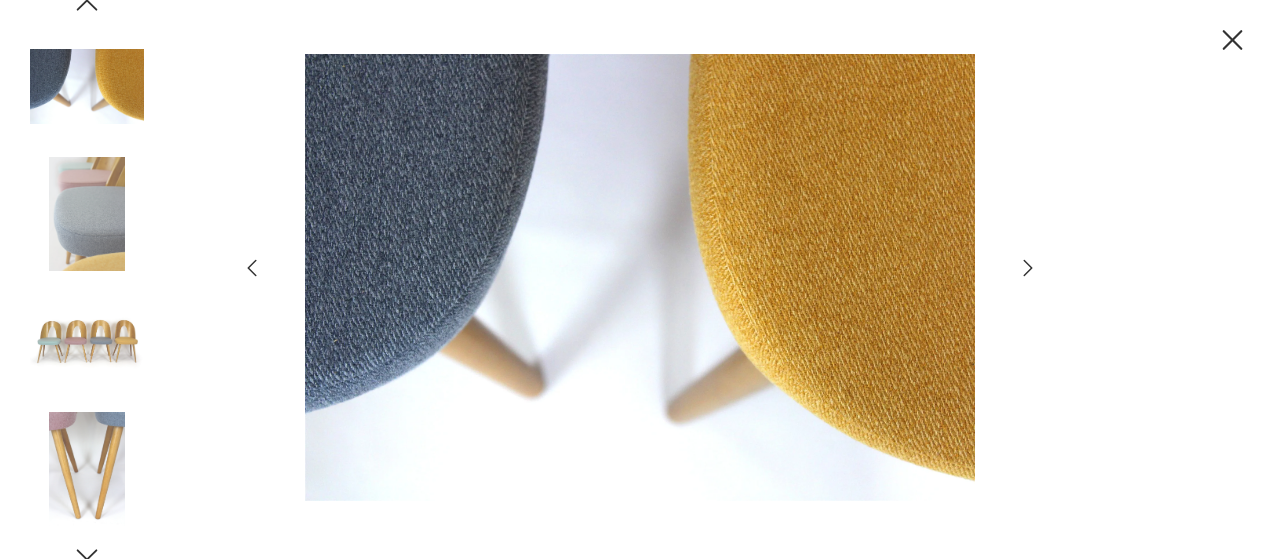 click 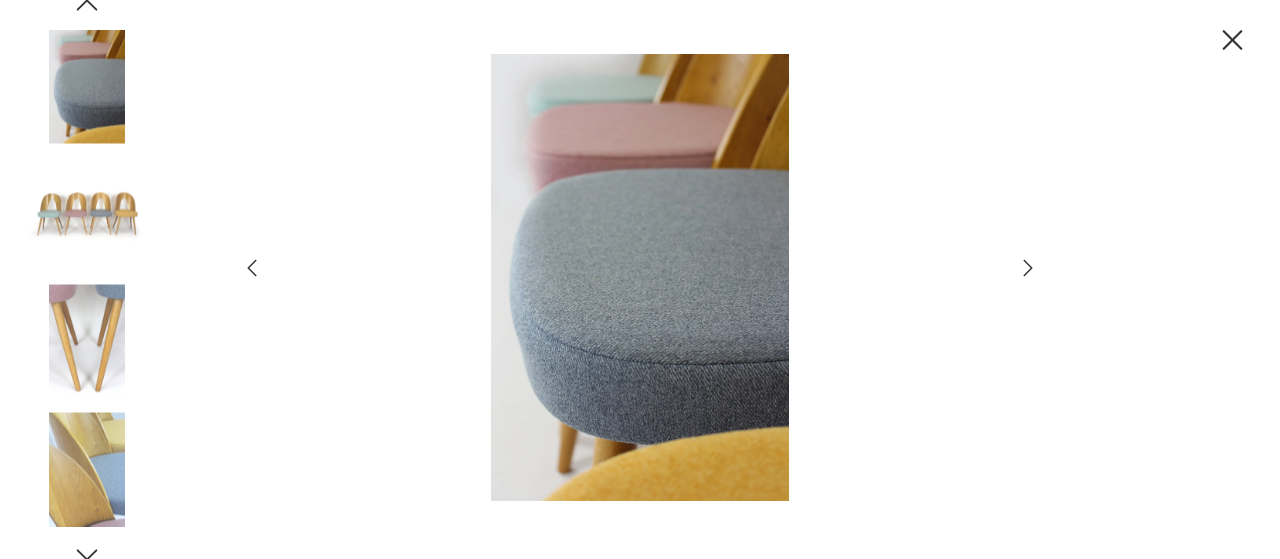 click 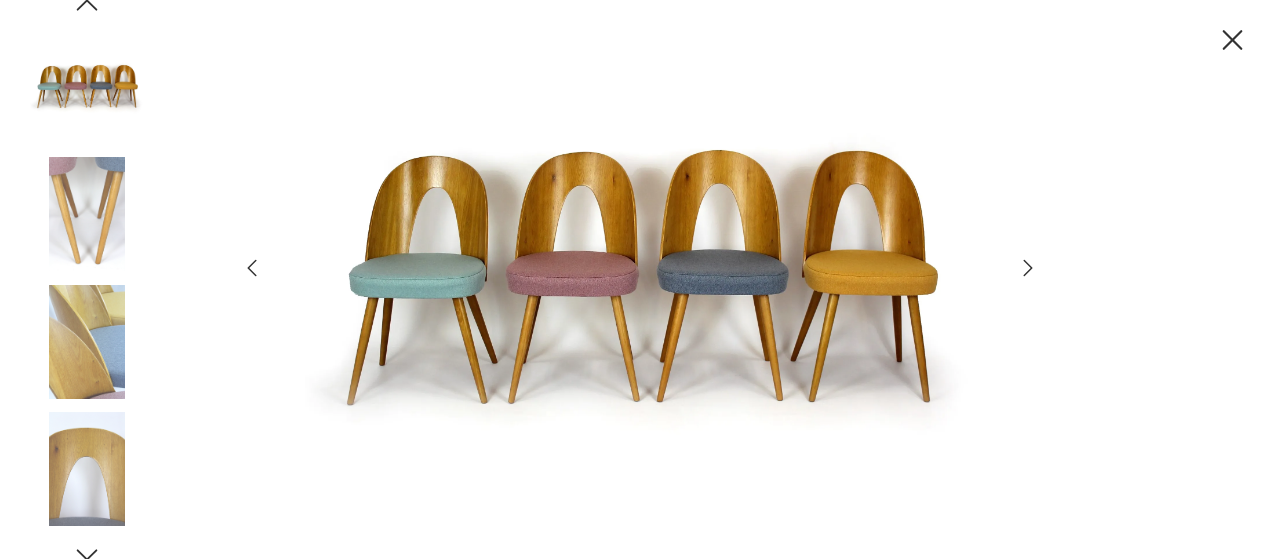click 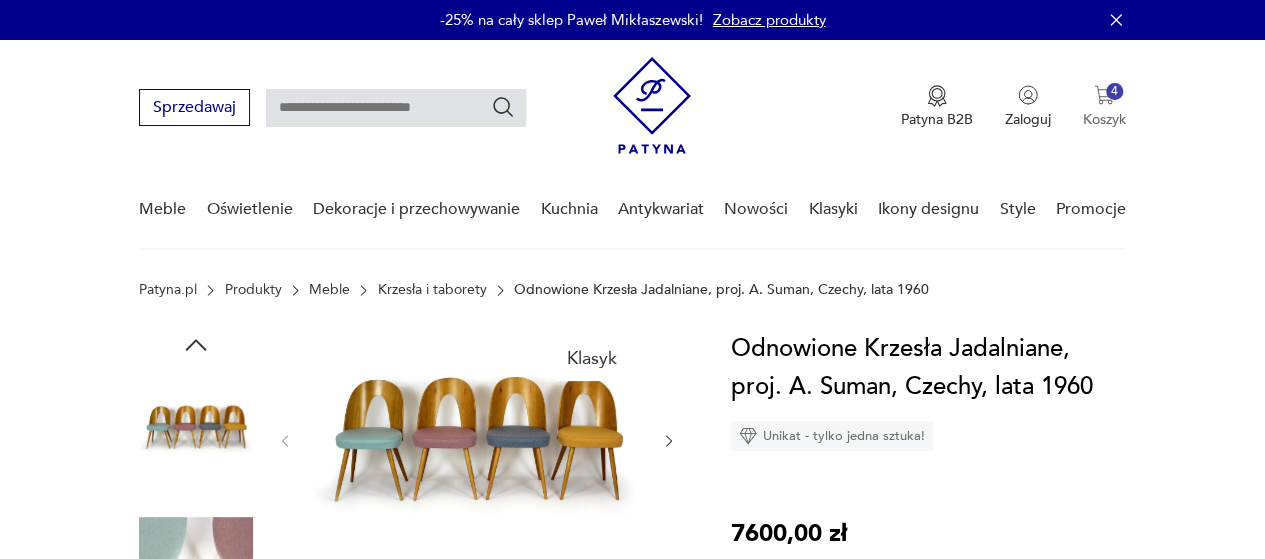 click on "Koszyk" at bounding box center (1104, 119) 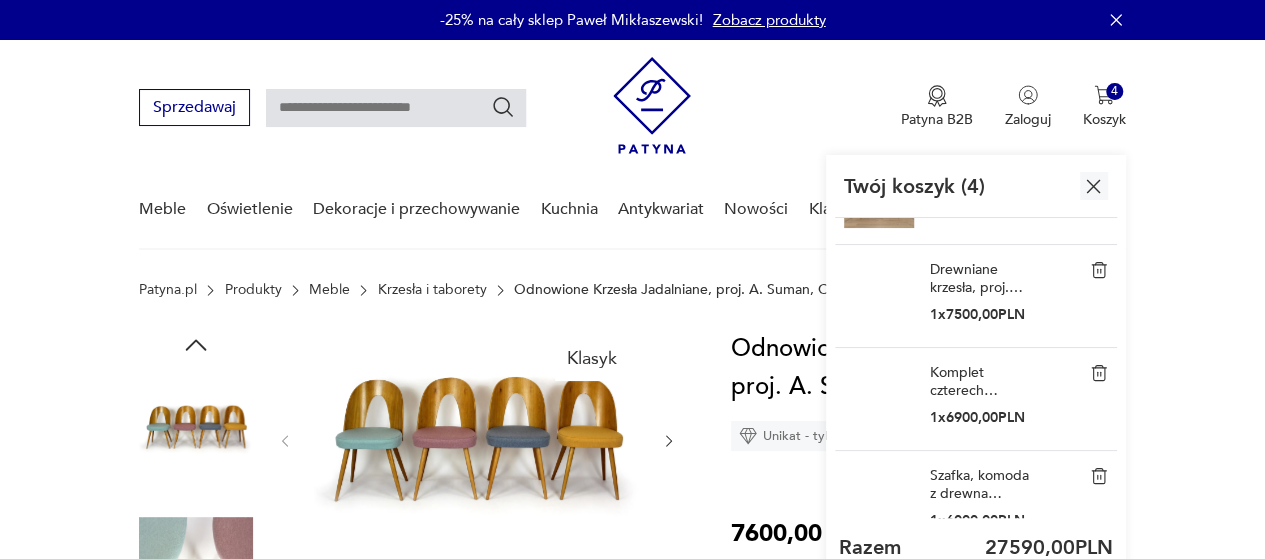 scroll, scrollTop: 108, scrollLeft: 0, axis: vertical 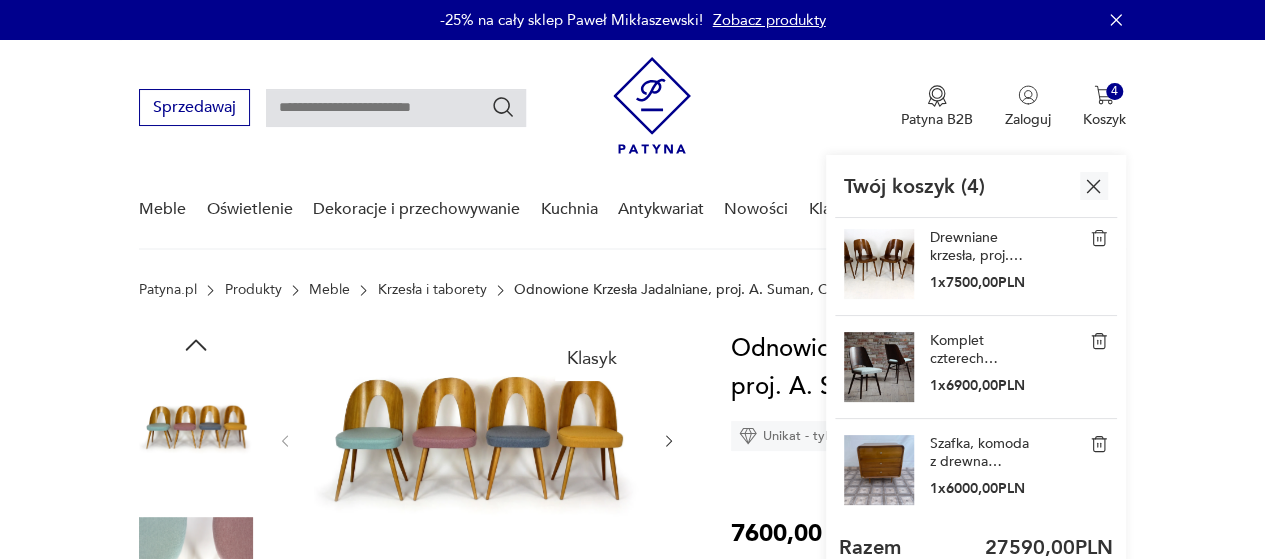 click at bounding box center (477, 439) 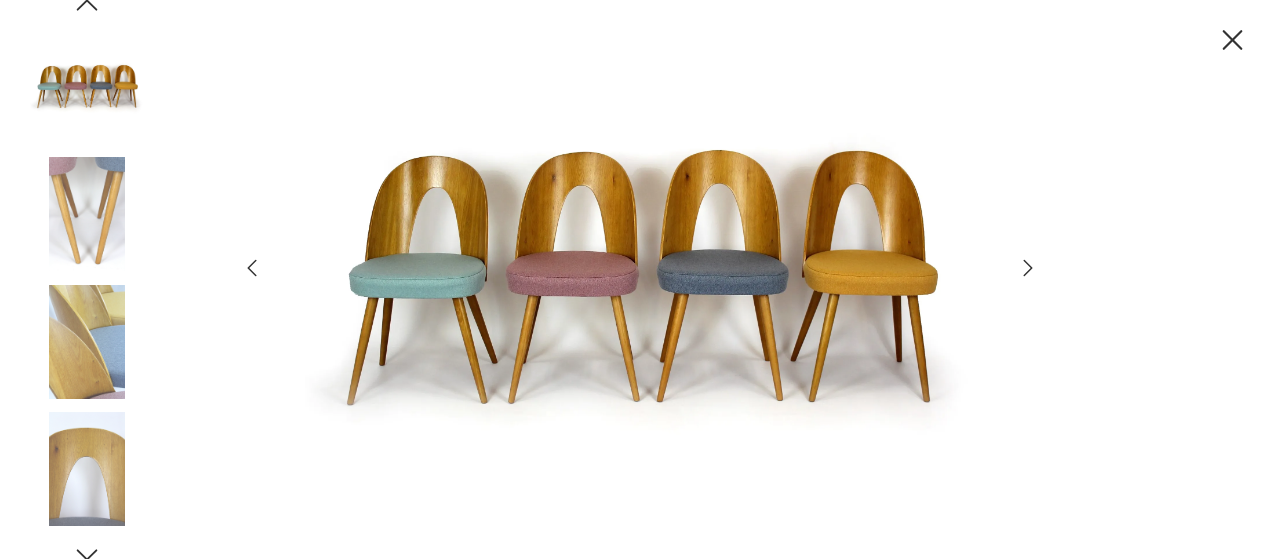 click 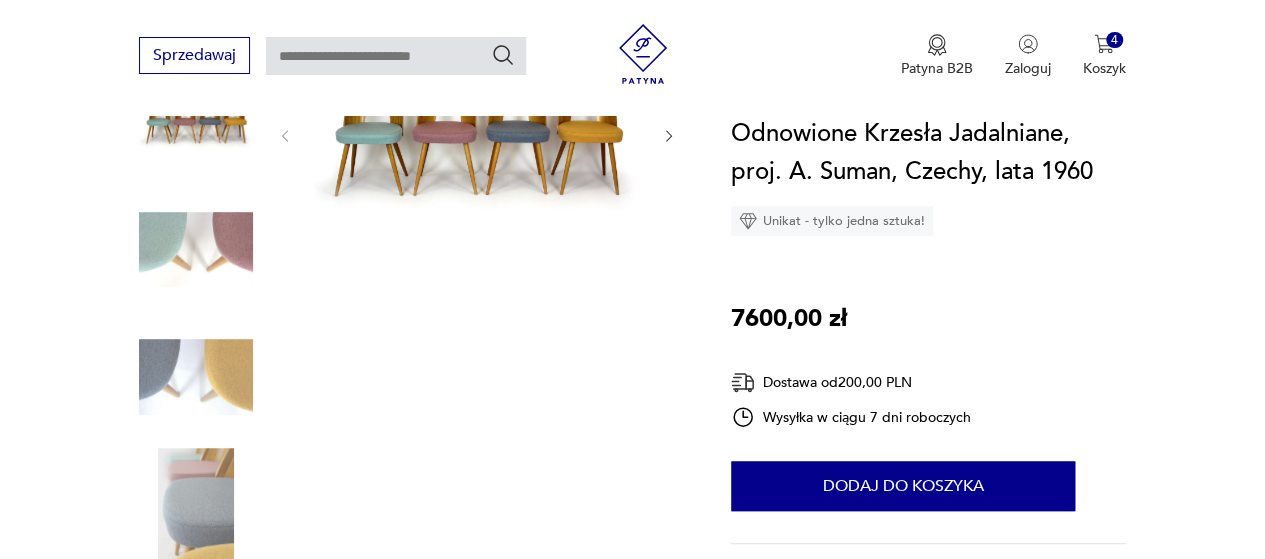 scroll, scrollTop: 400, scrollLeft: 0, axis: vertical 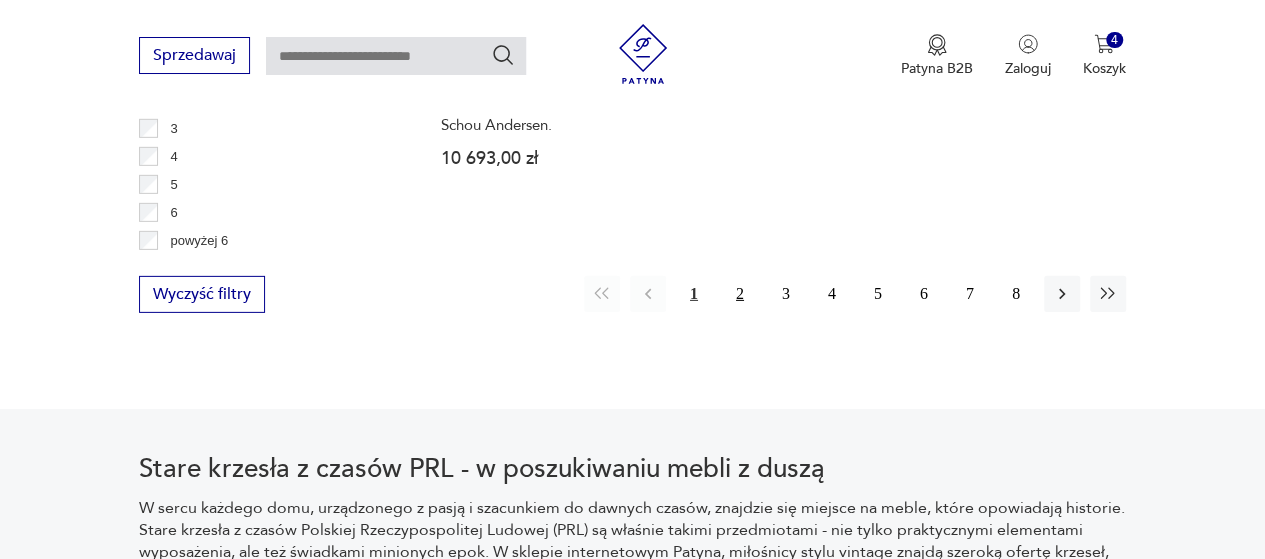 click on "2" at bounding box center (740, 294) 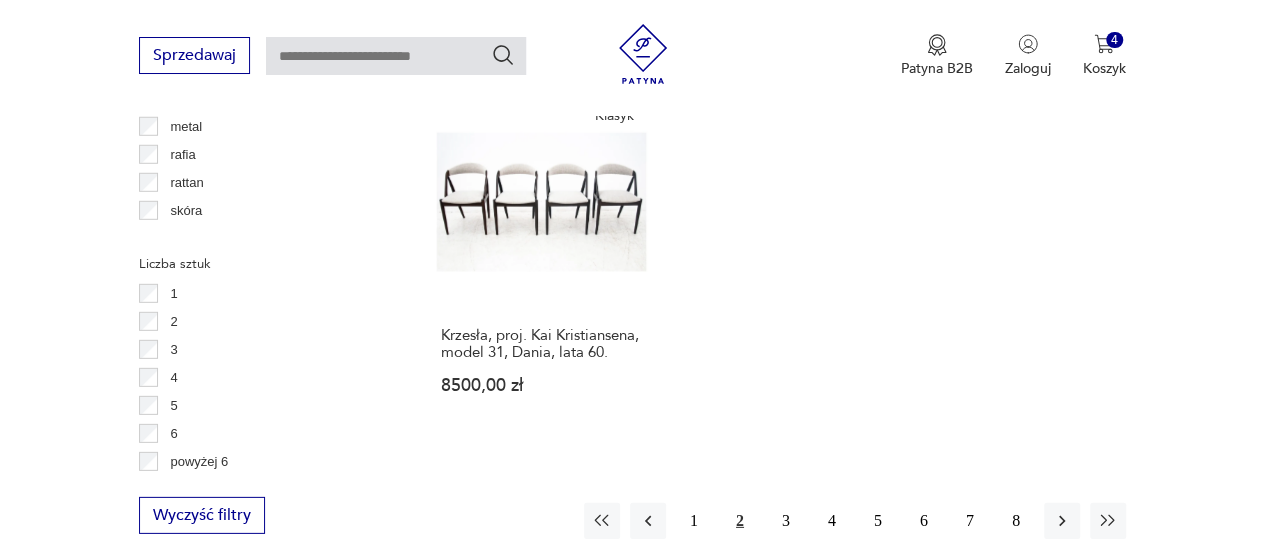 scroll, scrollTop: 2830, scrollLeft: 0, axis: vertical 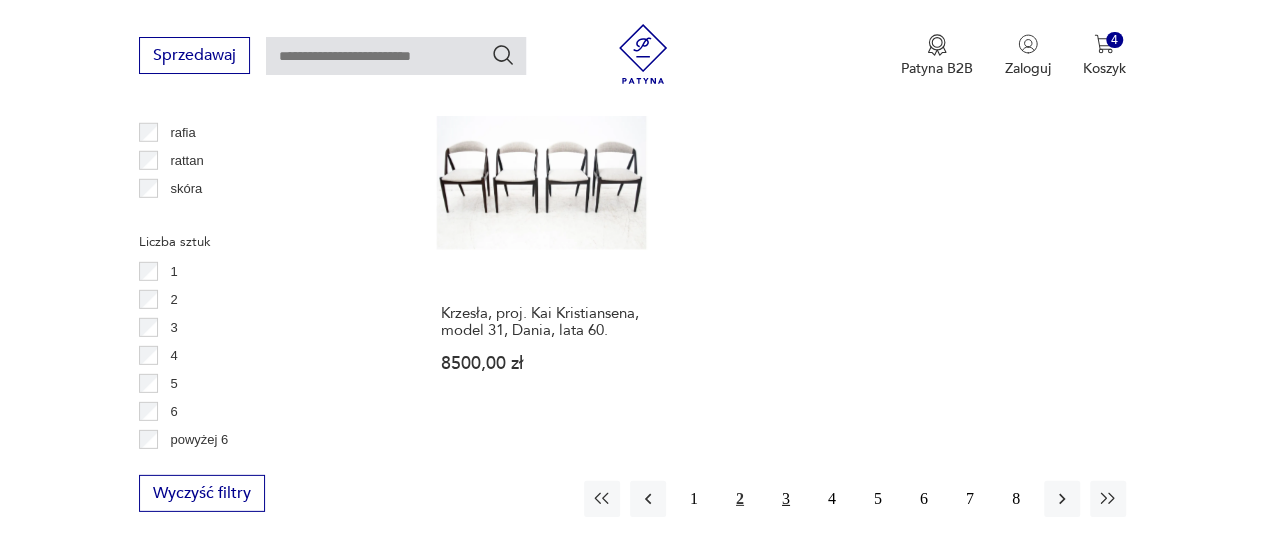 click on "3" at bounding box center (786, 499) 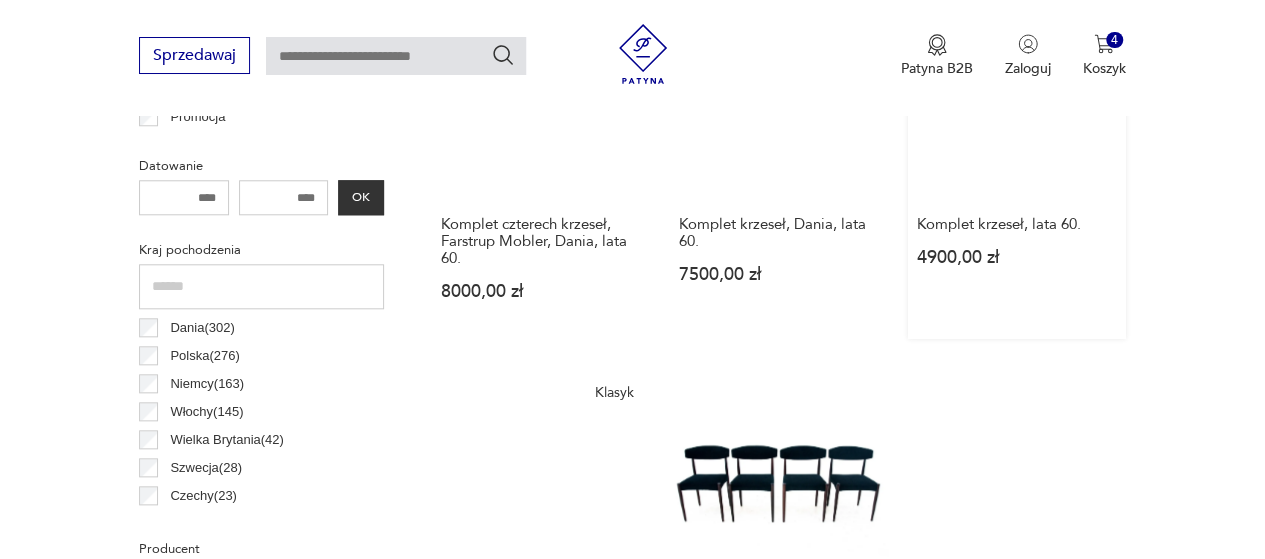 scroll, scrollTop: 1130, scrollLeft: 0, axis: vertical 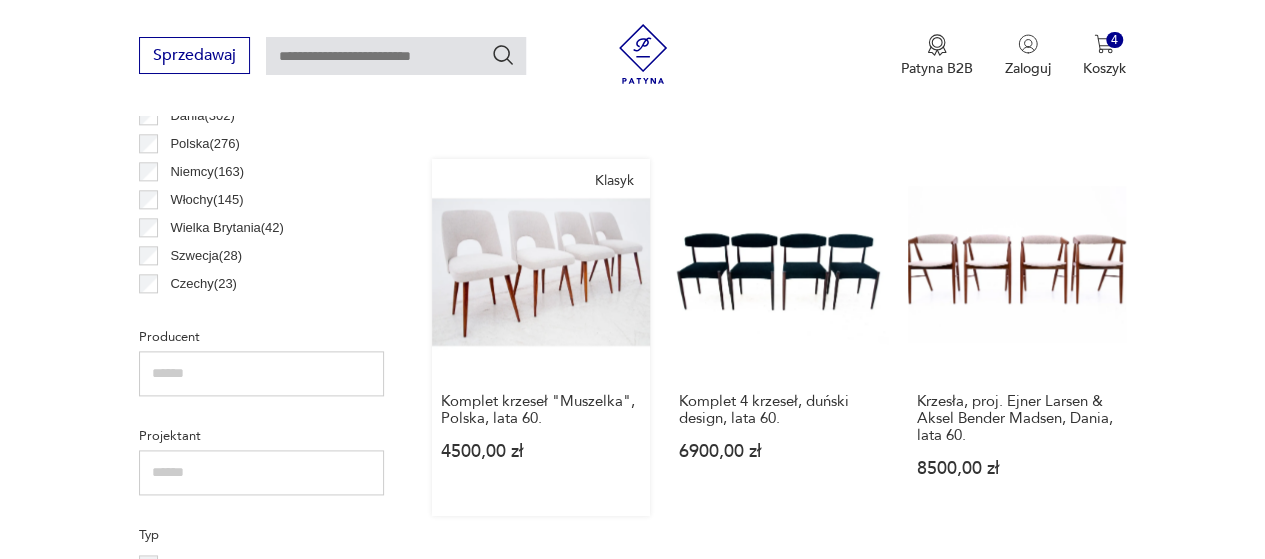 click on "Klasyk Komplet krzeseł "Muszelka", Polska, lata 60. 4500,00 zł" at bounding box center [541, 337] 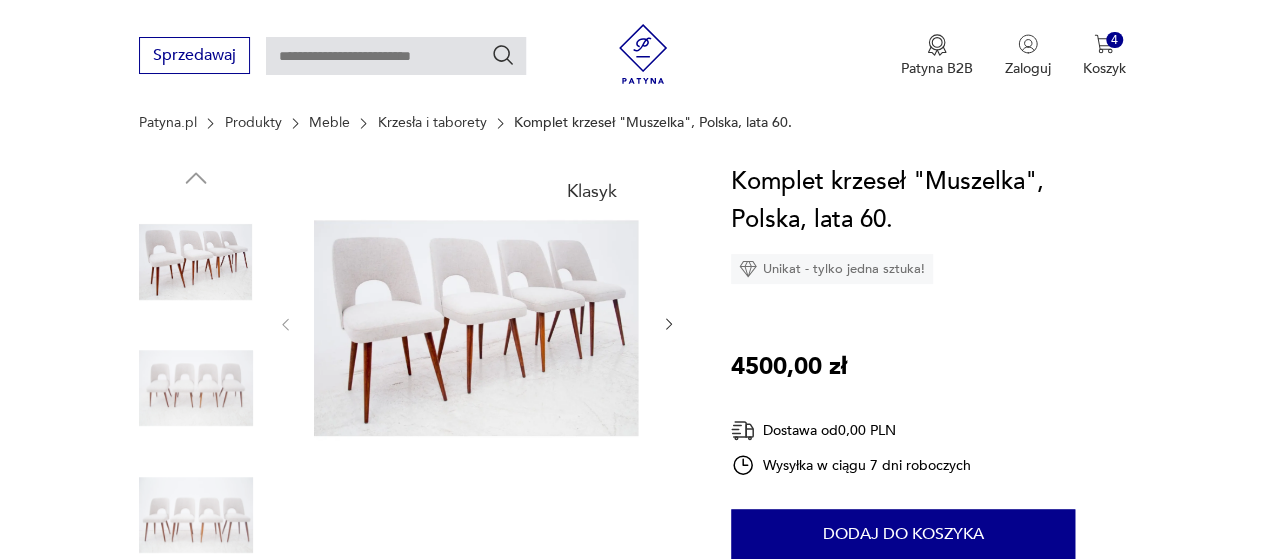 scroll, scrollTop: 200, scrollLeft: 0, axis: vertical 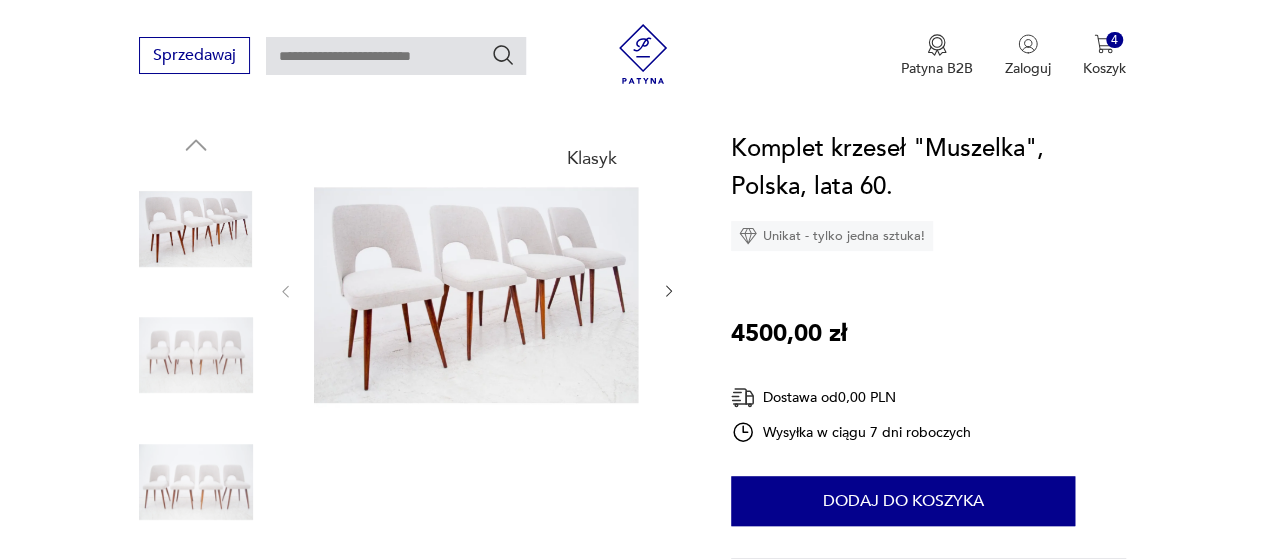 click 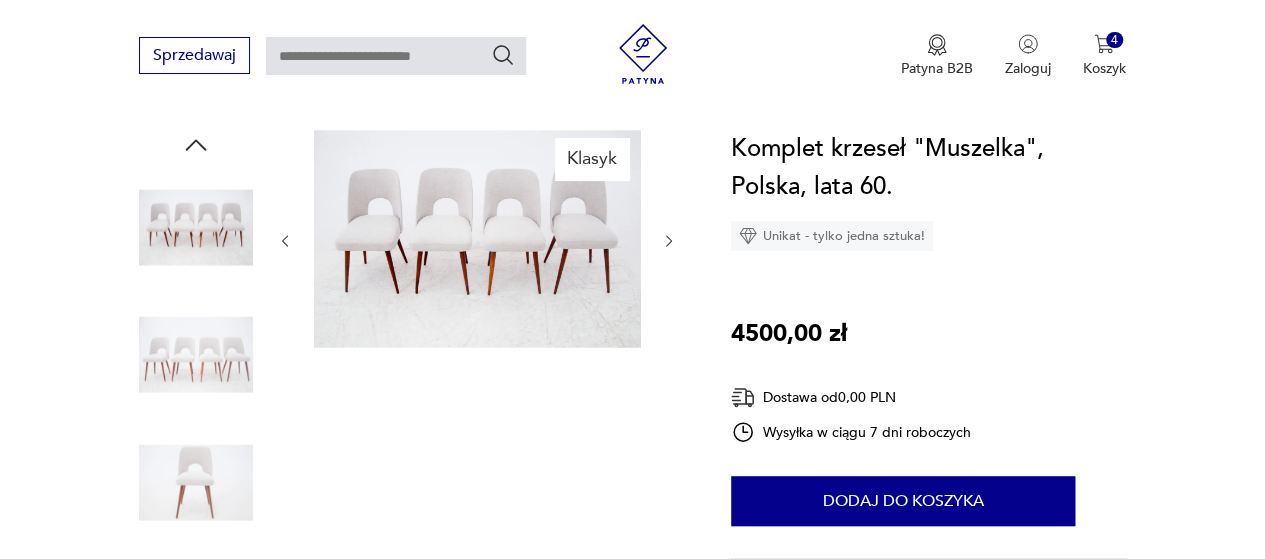 click at bounding box center (477, 239) 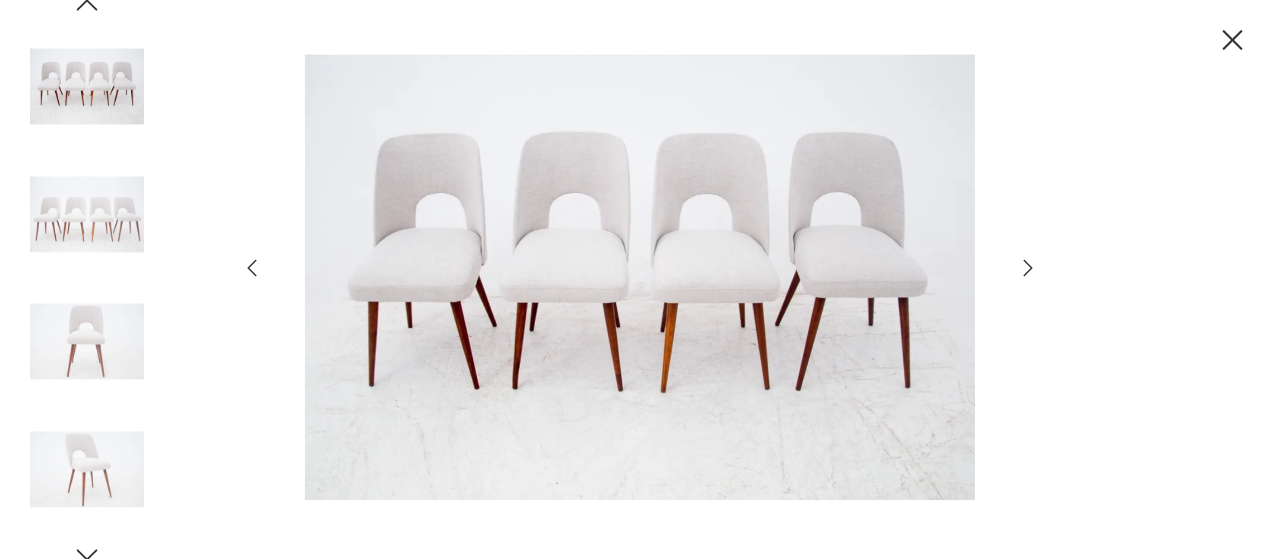 click 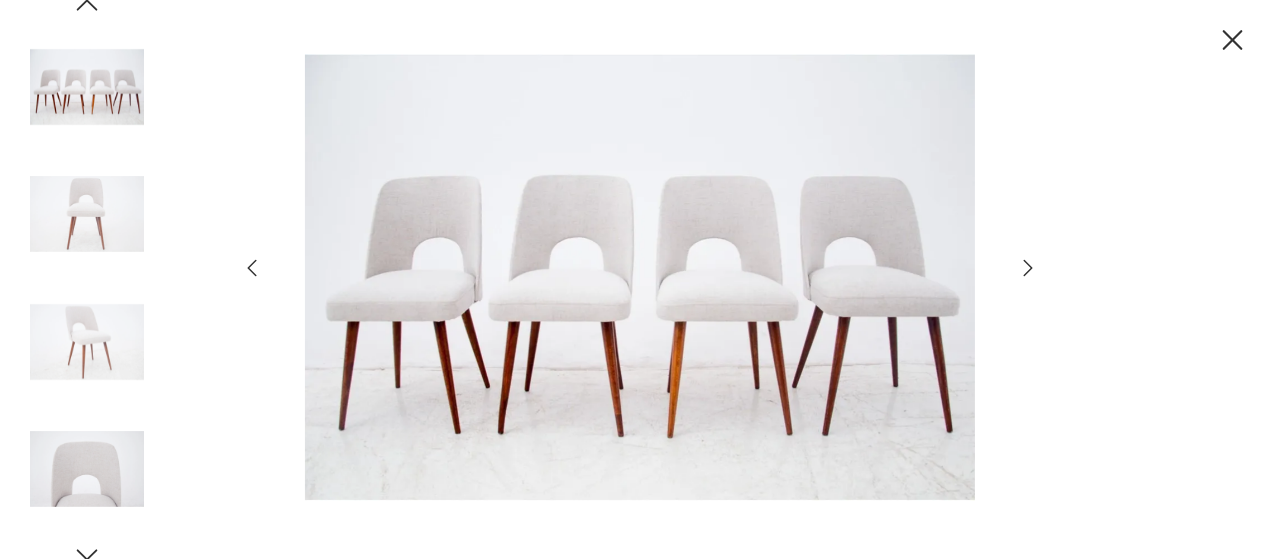 click 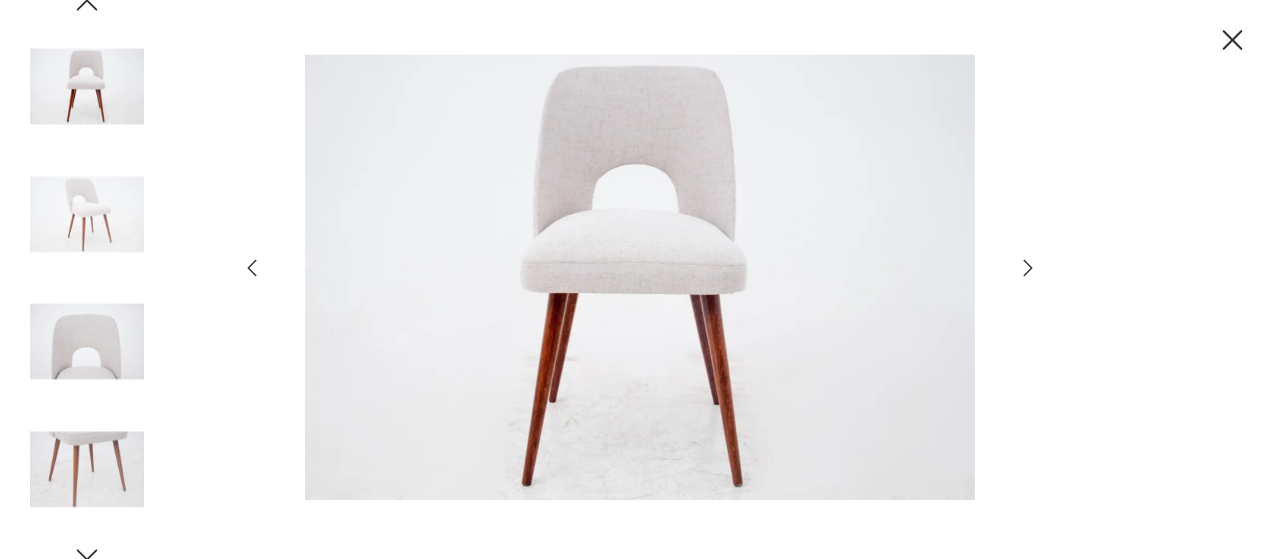 click 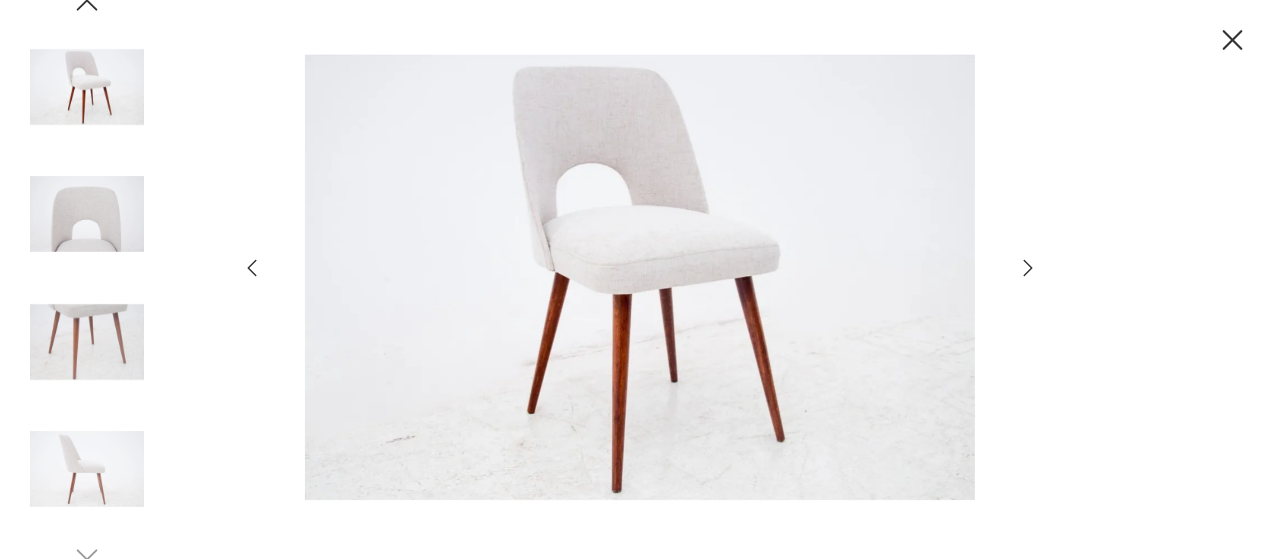 click 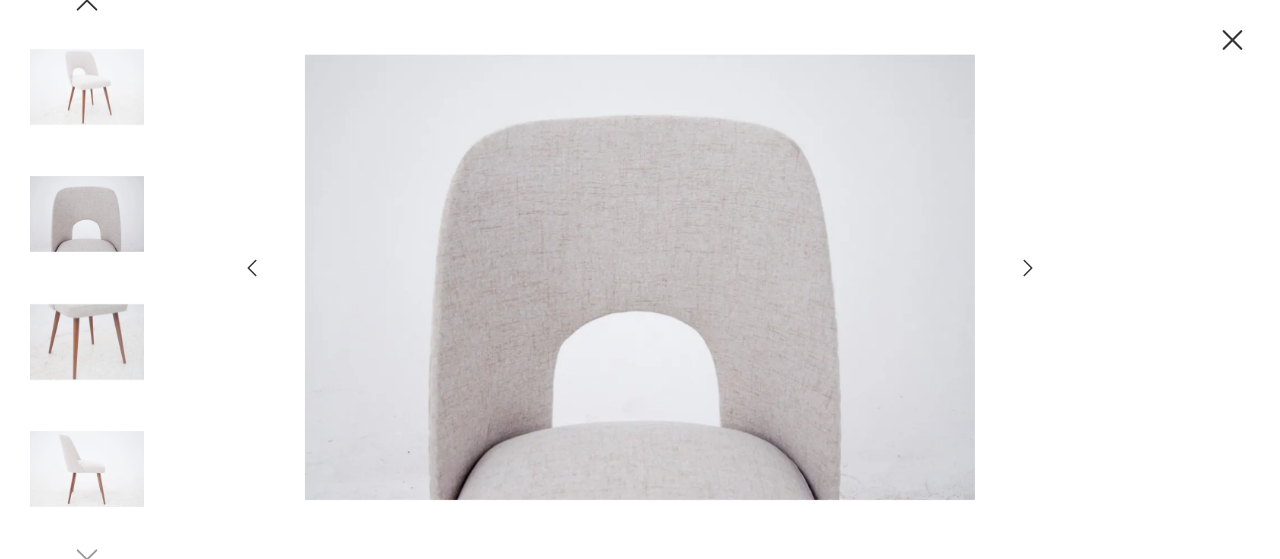 click 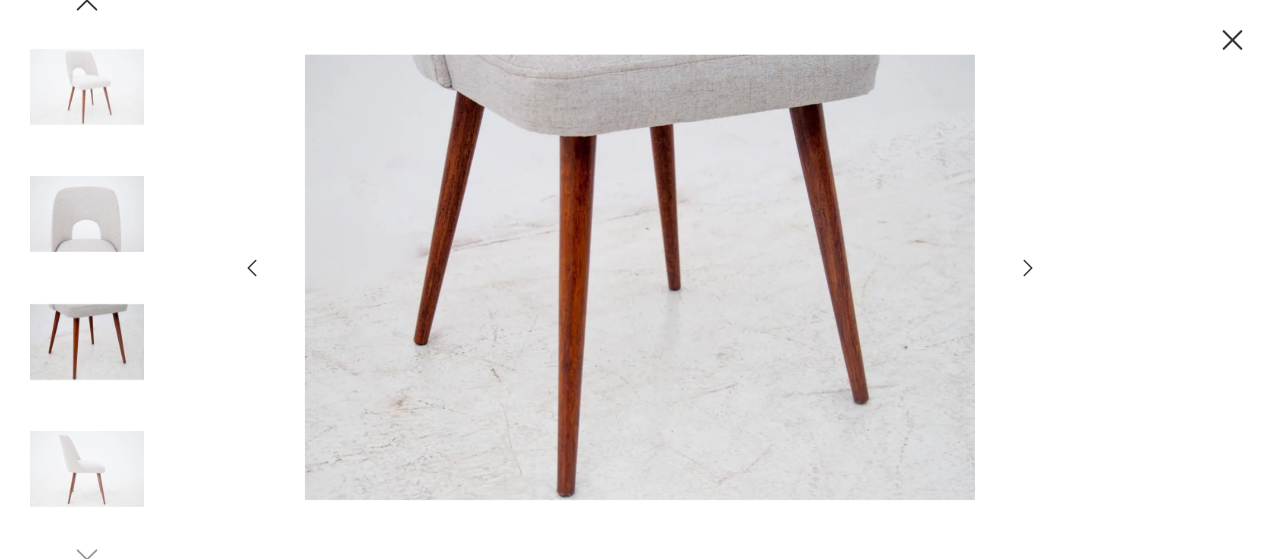 click 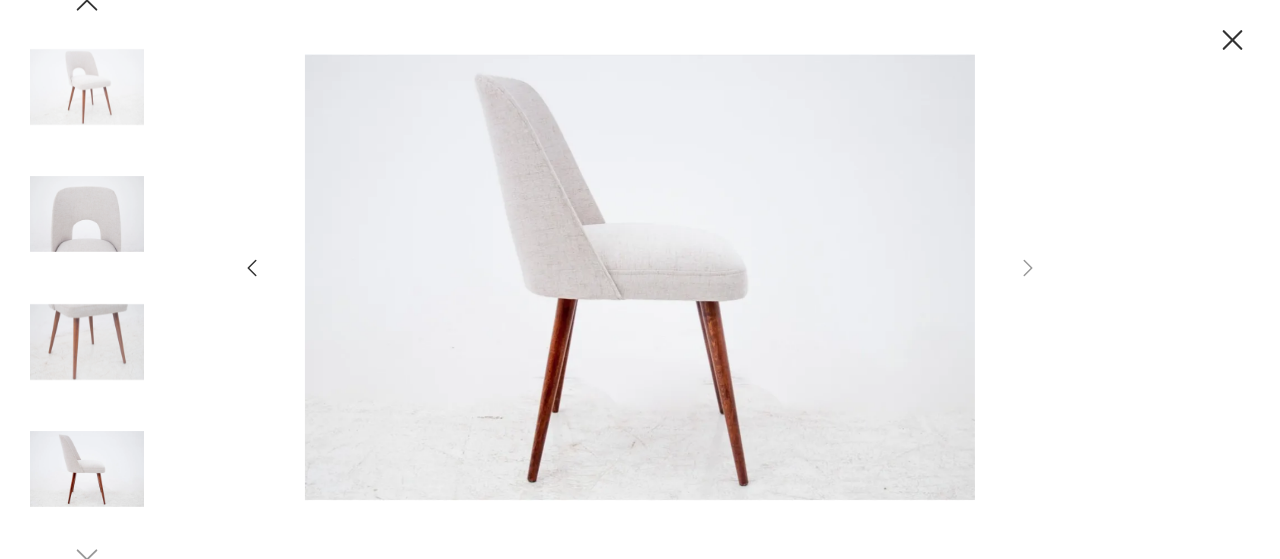 click 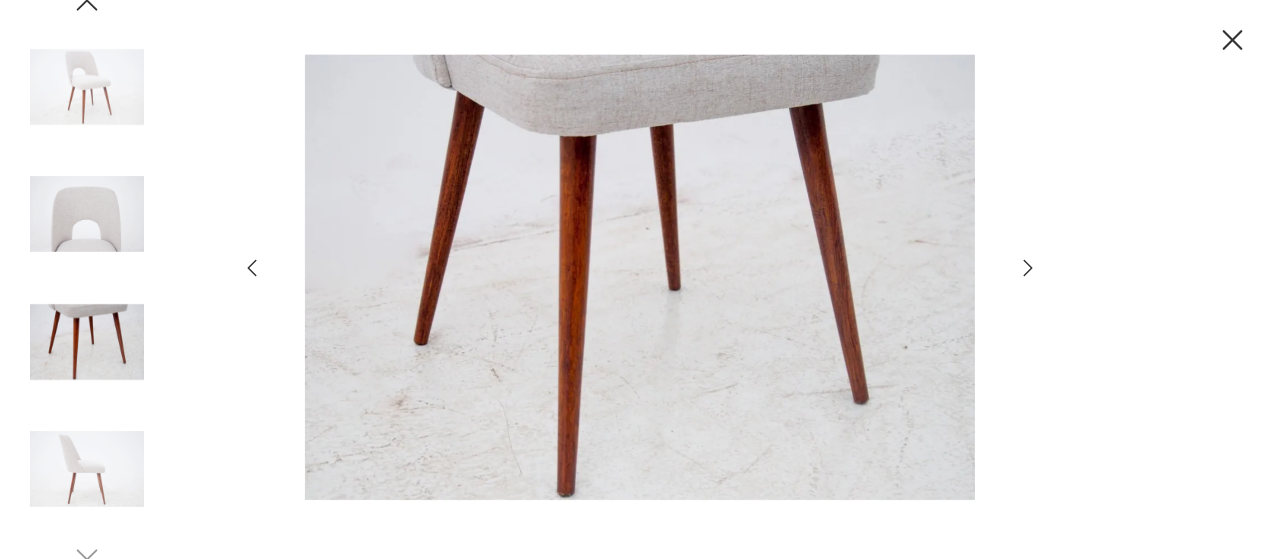 click 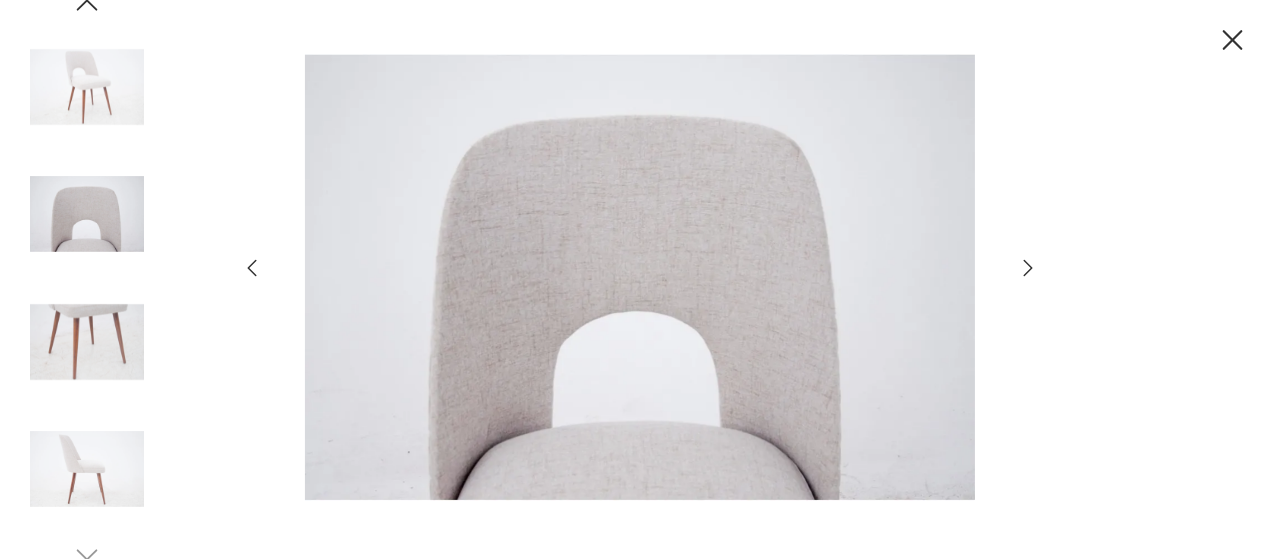 click 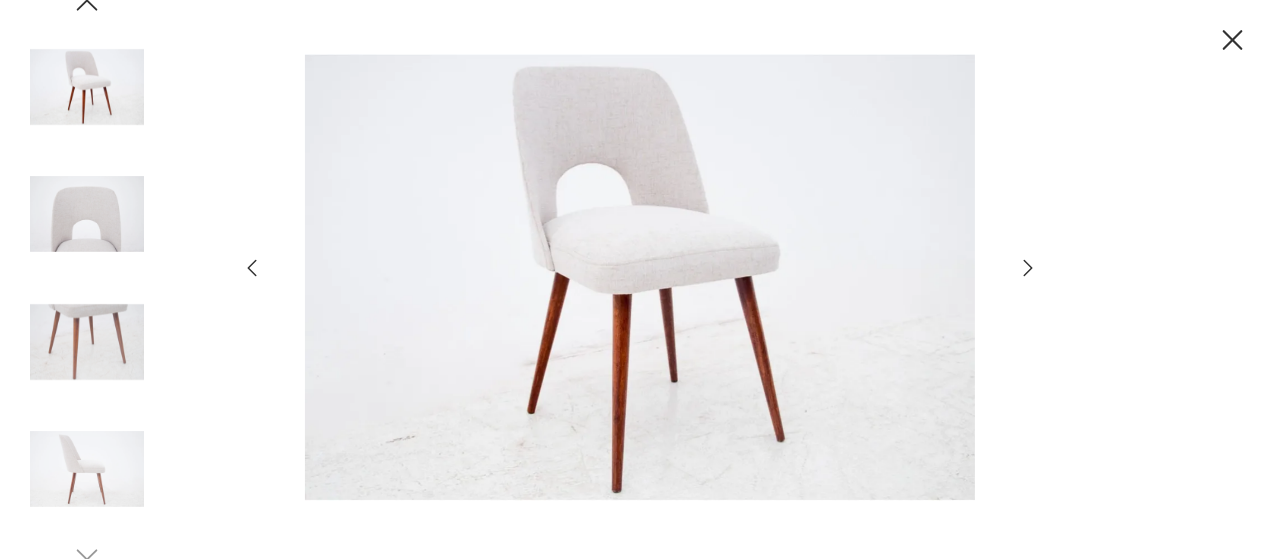 click 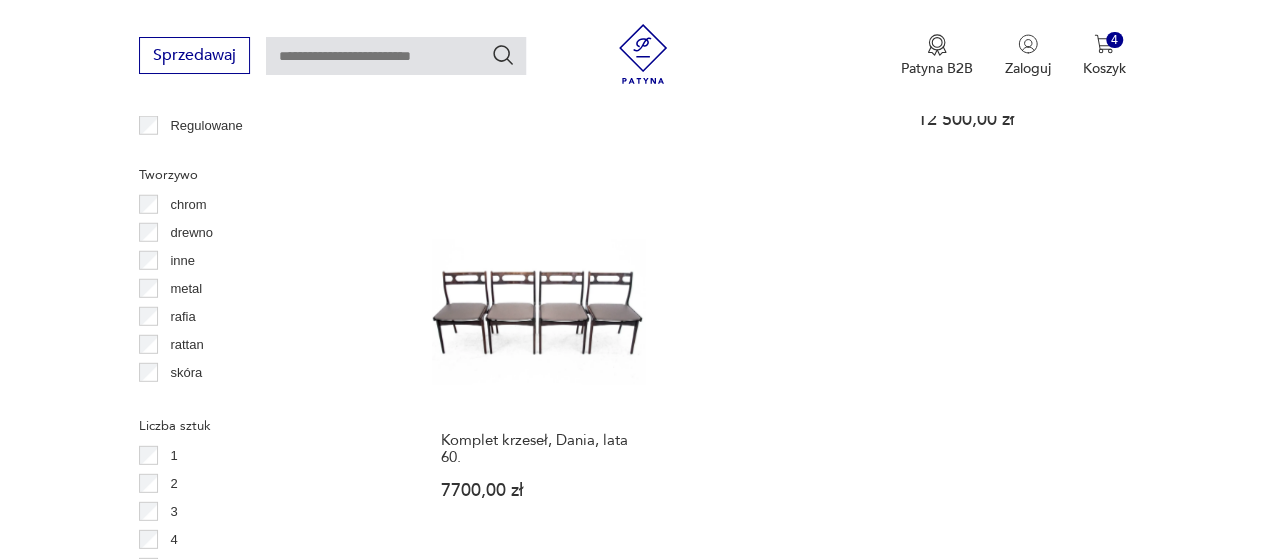 scroll, scrollTop: 2830, scrollLeft: 0, axis: vertical 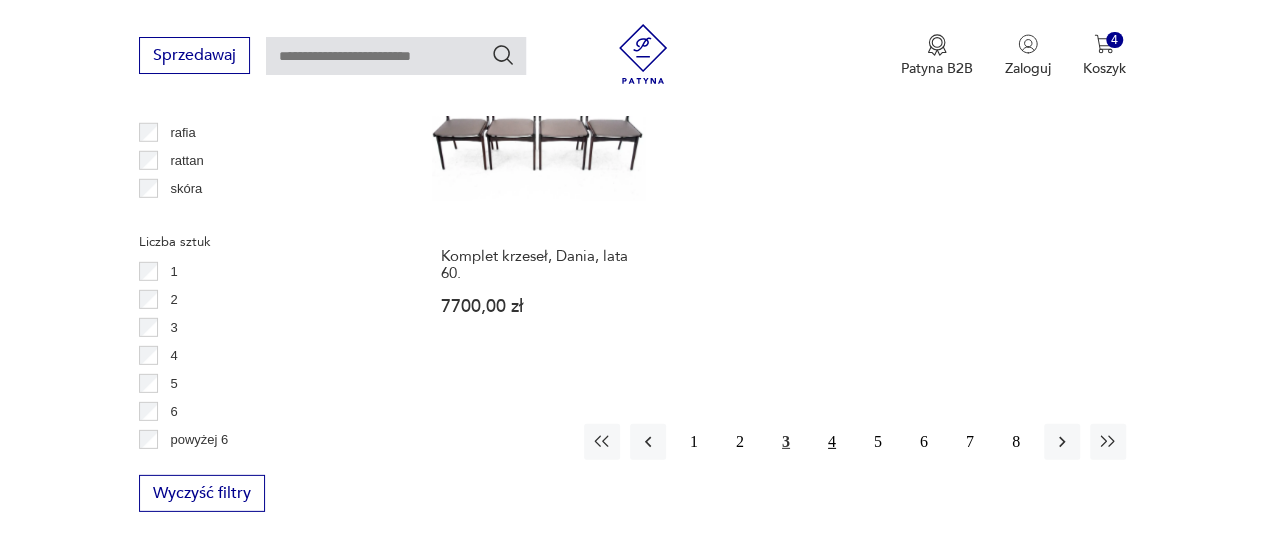 click on "4" at bounding box center (832, 442) 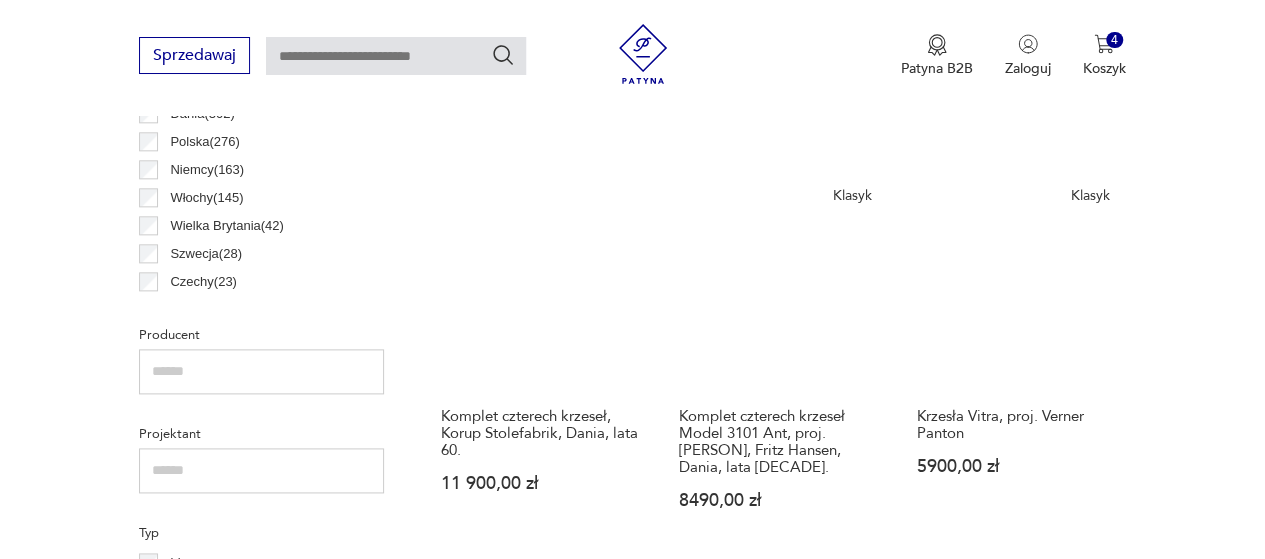 scroll, scrollTop: 1130, scrollLeft: 0, axis: vertical 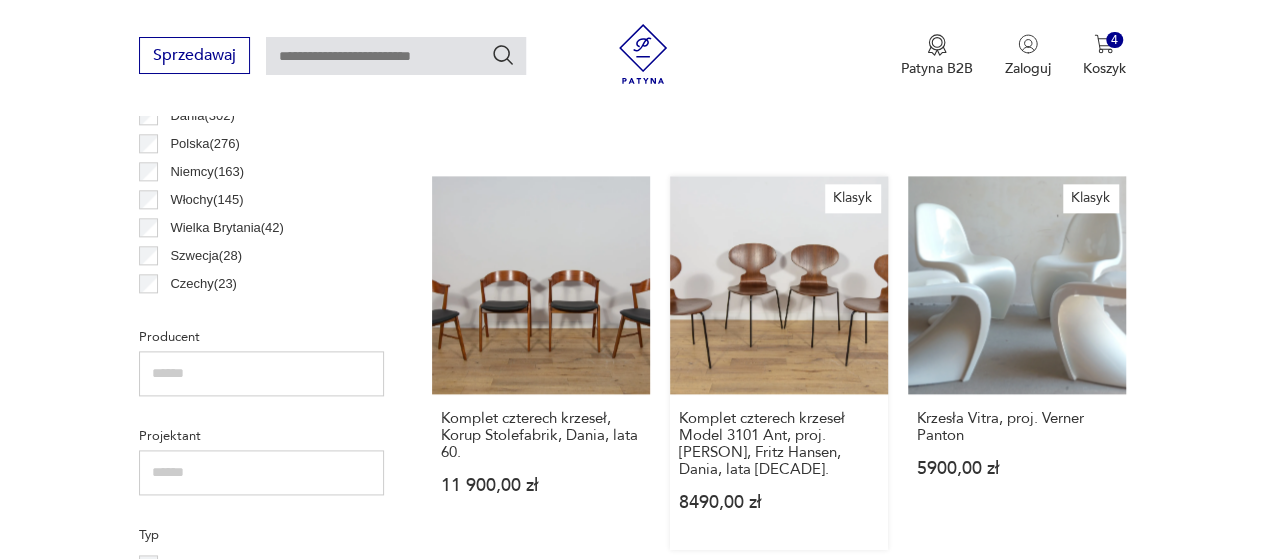 click on "Klasyk Komplet czterech krzeseł Model 3101 Ant, proj. A. Jacobsen, Fritz Hansen, Dania, lata 70. 8490,00 zł" at bounding box center [779, 363] 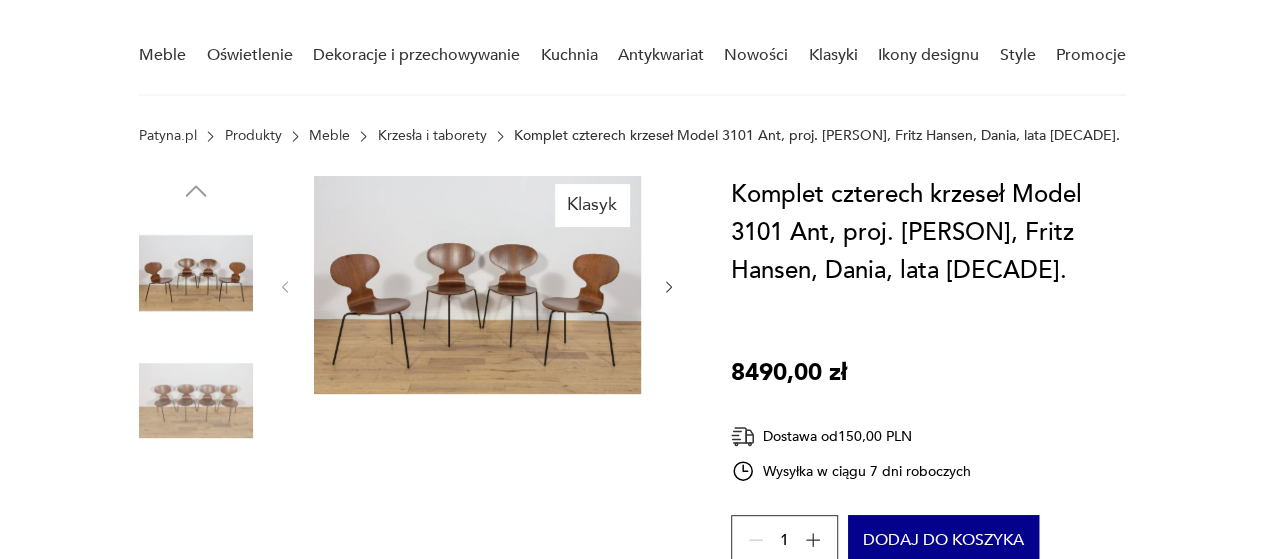 scroll, scrollTop: 200, scrollLeft: 0, axis: vertical 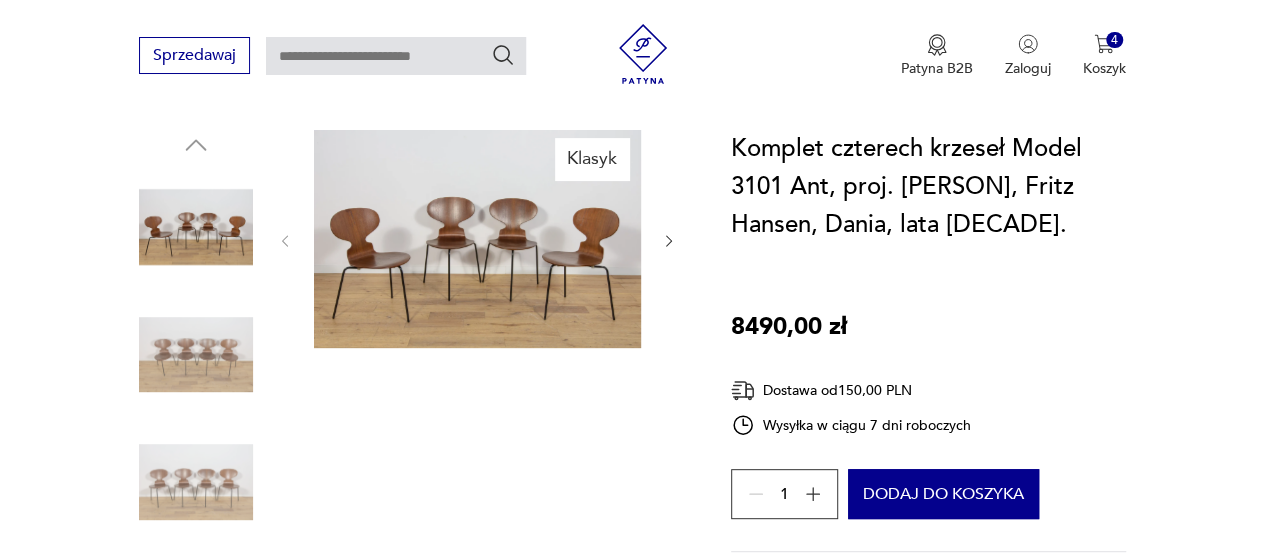 click 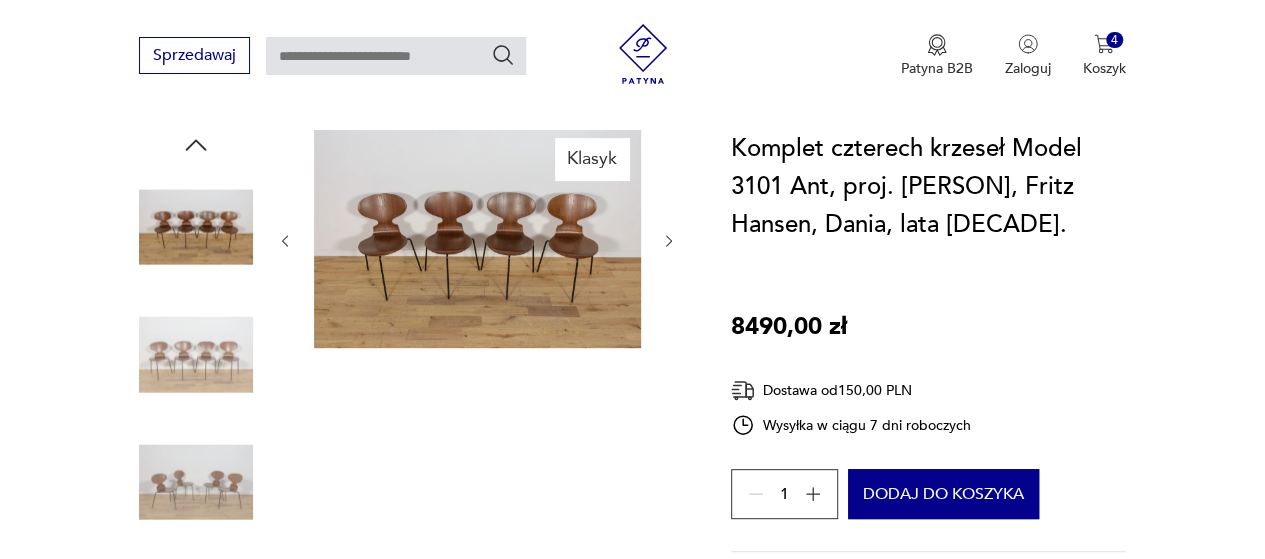 click 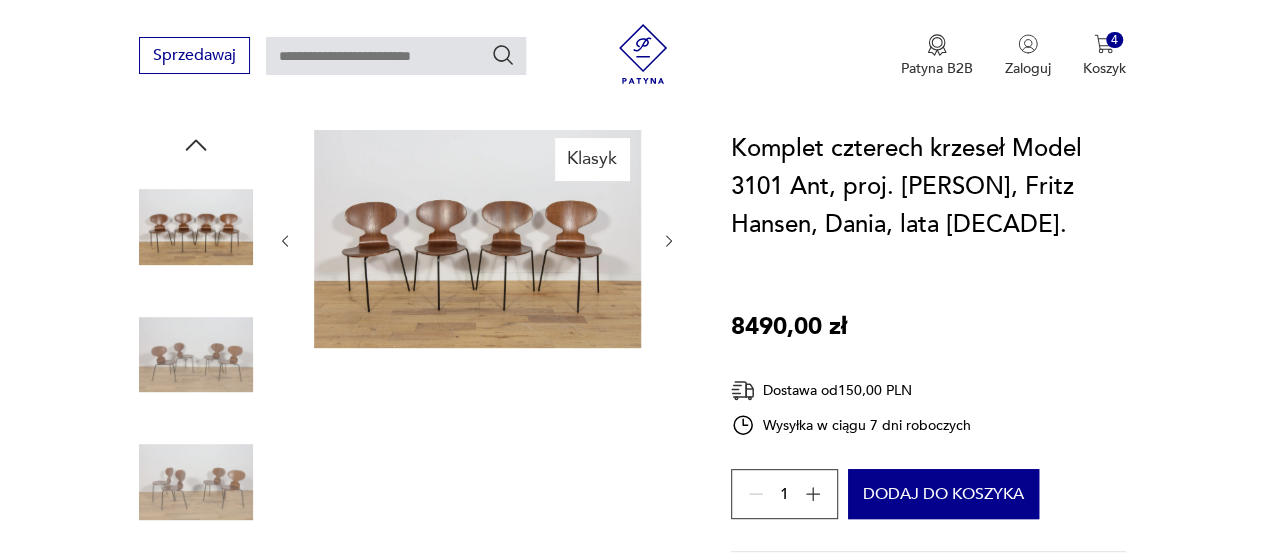 click 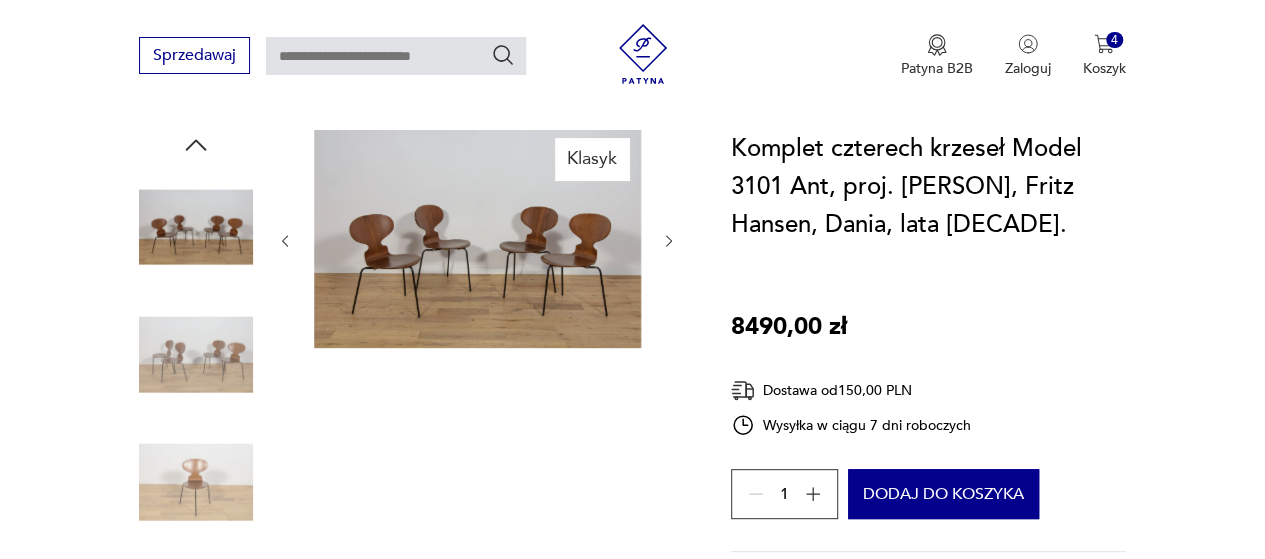 click 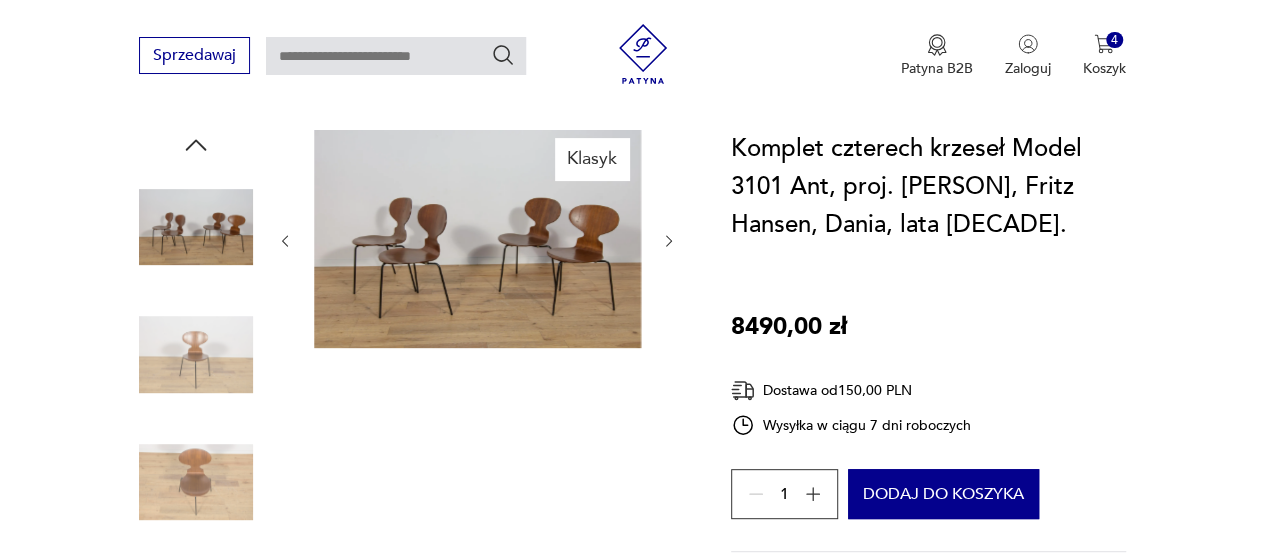 click 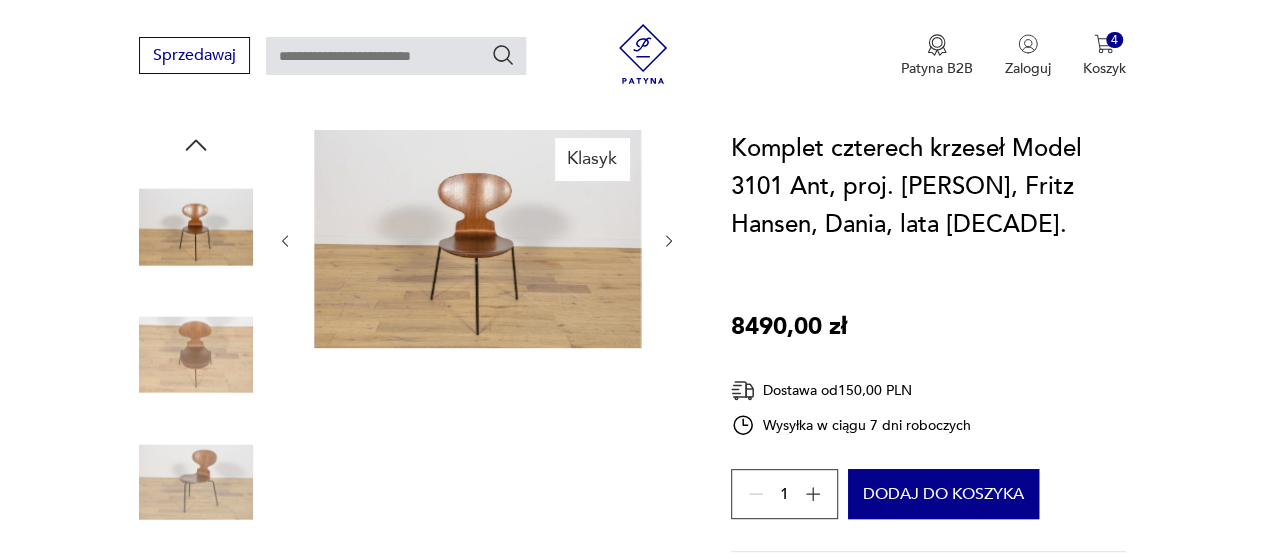 click 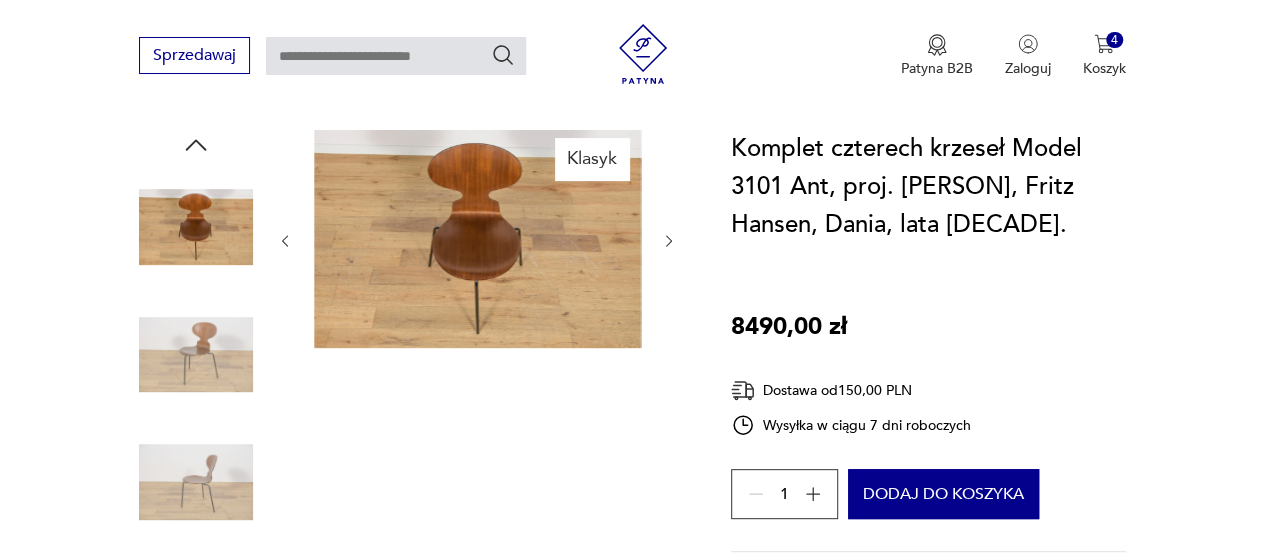 click 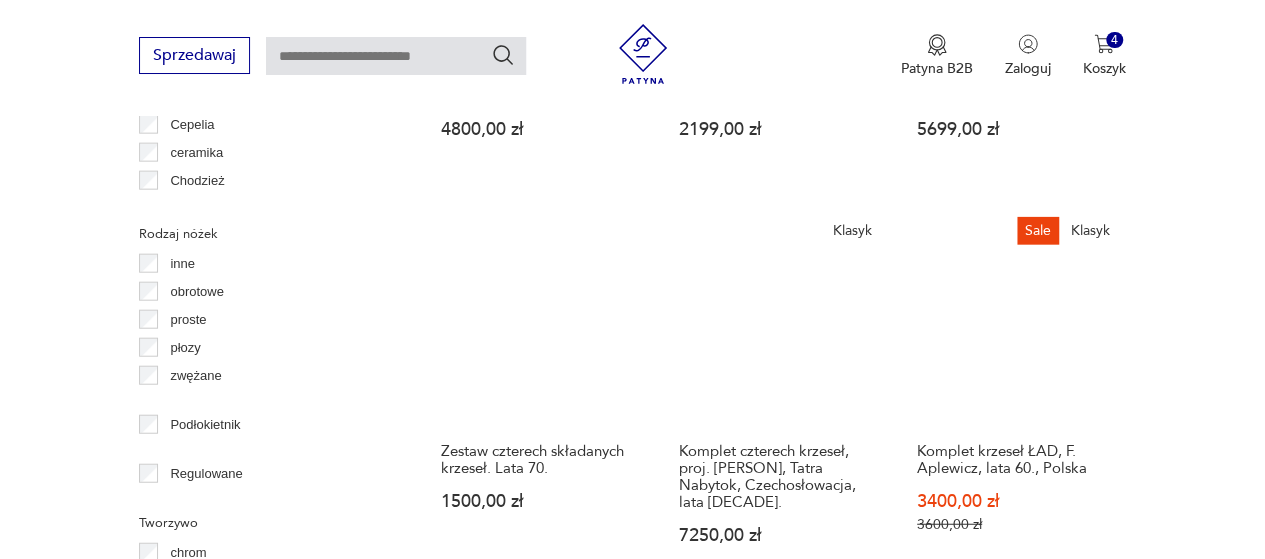 scroll, scrollTop: 2329, scrollLeft: 0, axis: vertical 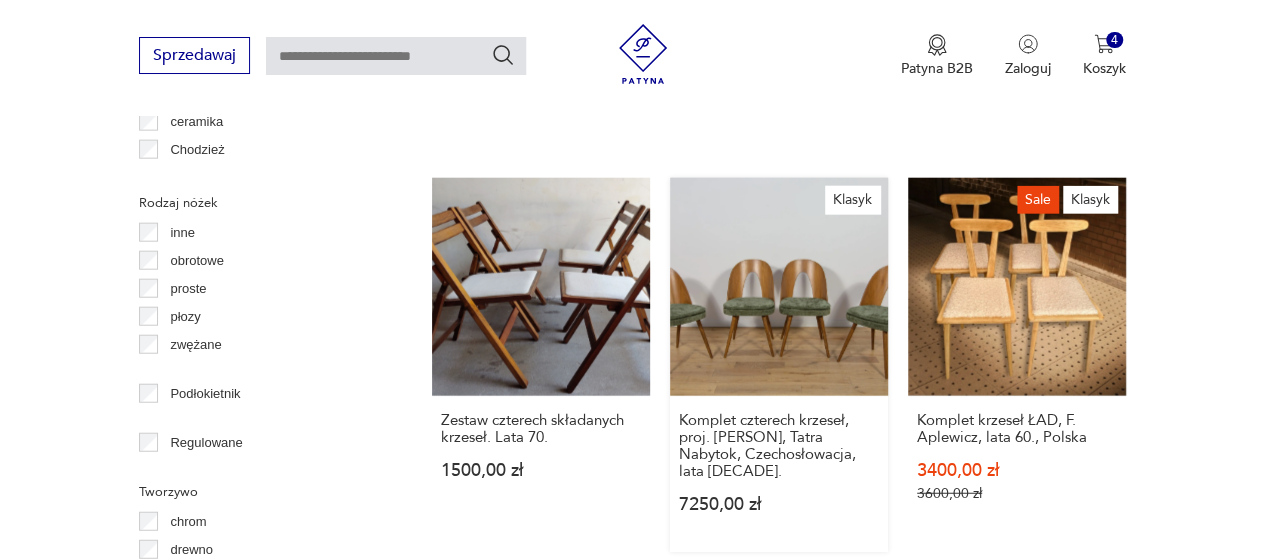 click on "Klasyk Komplet czterech krzeseł, proj. A. Suman, Tatra Nabytok, Czechosłowacja, lata 60. 7250,00 zł" at bounding box center [779, 365] 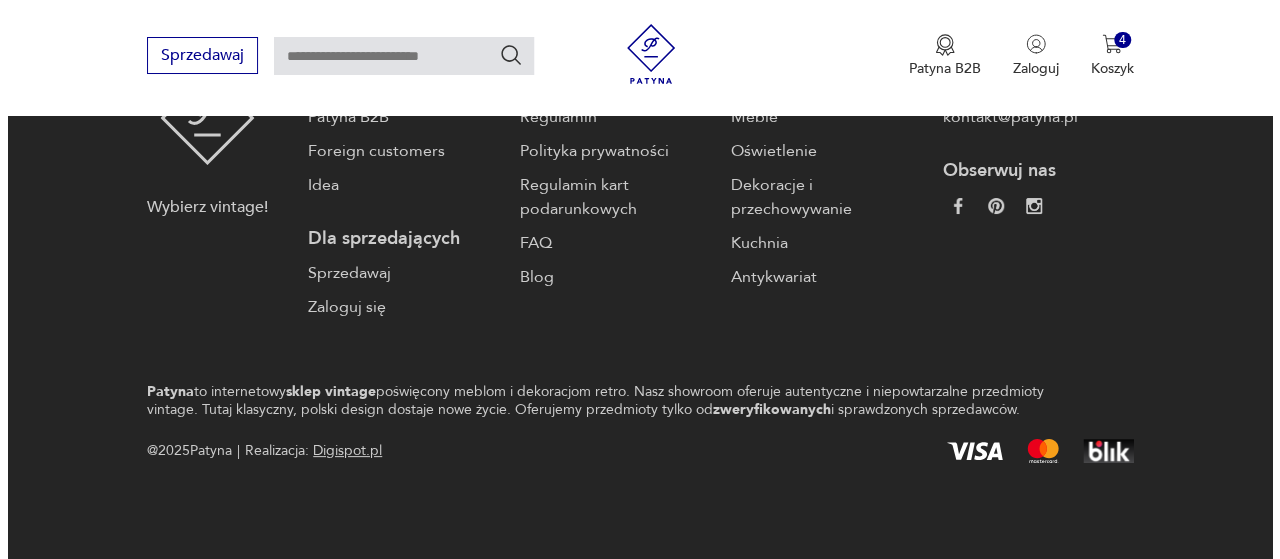 scroll, scrollTop: 0, scrollLeft: 0, axis: both 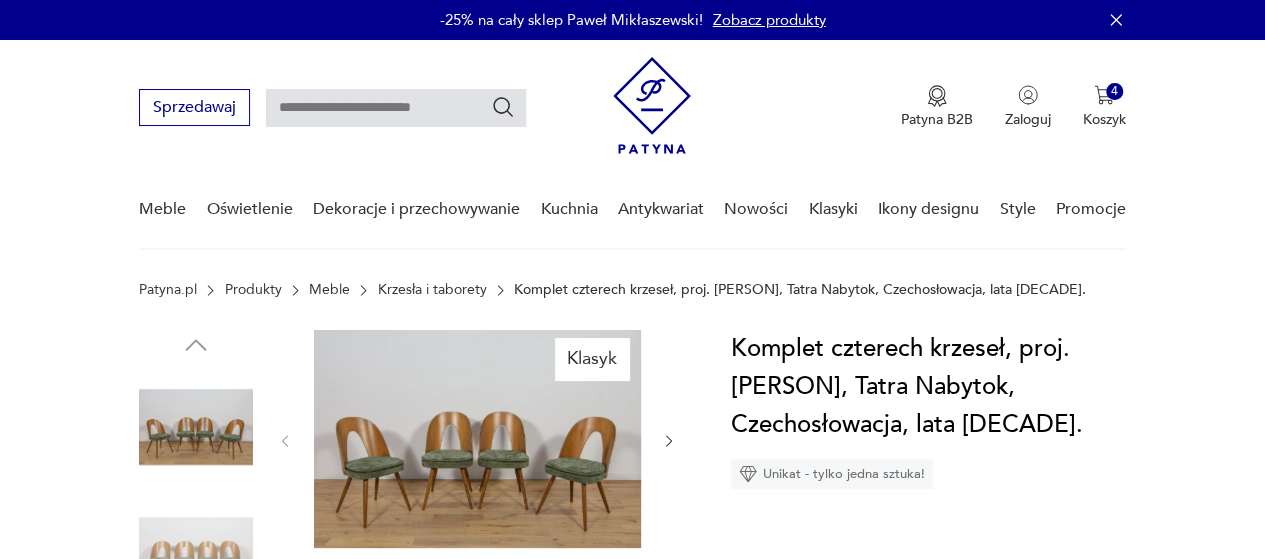 click at bounding box center (477, 439) 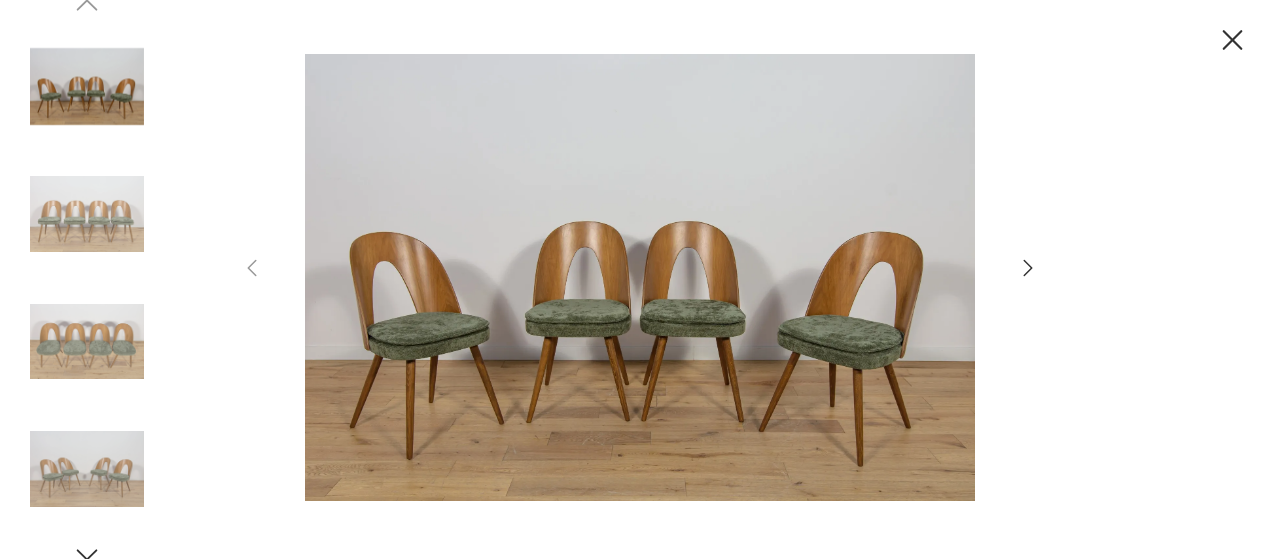 click 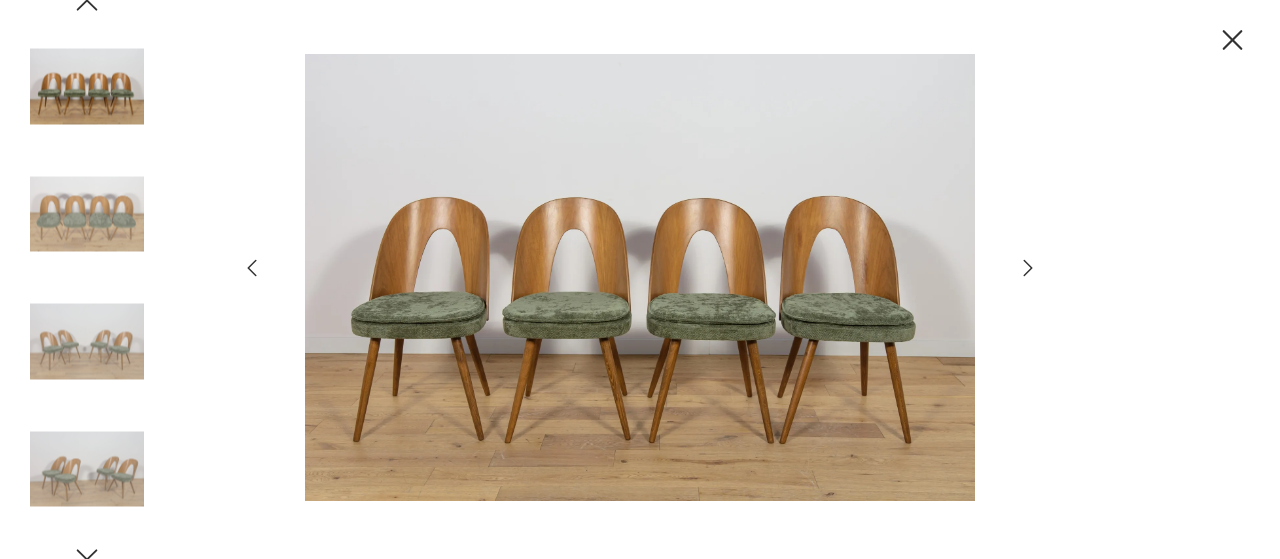 click 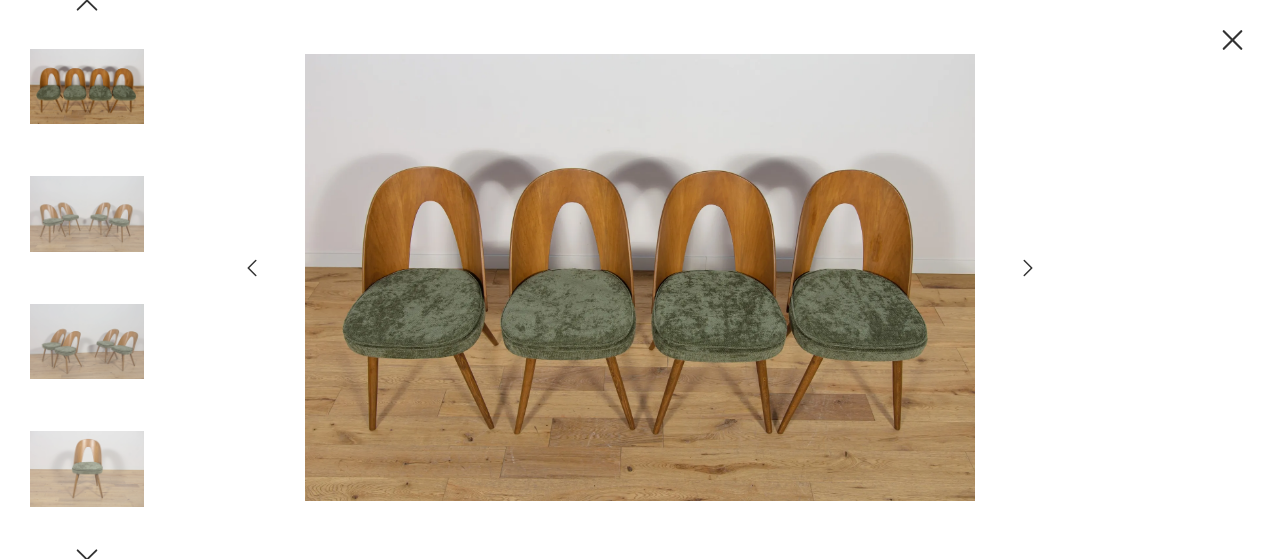 click 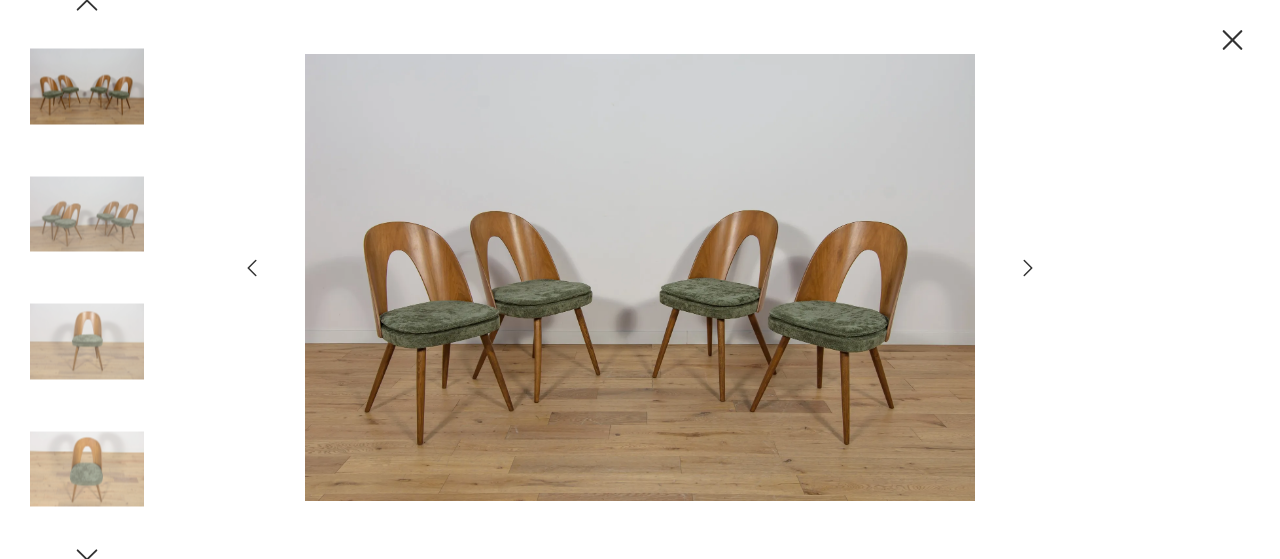 click 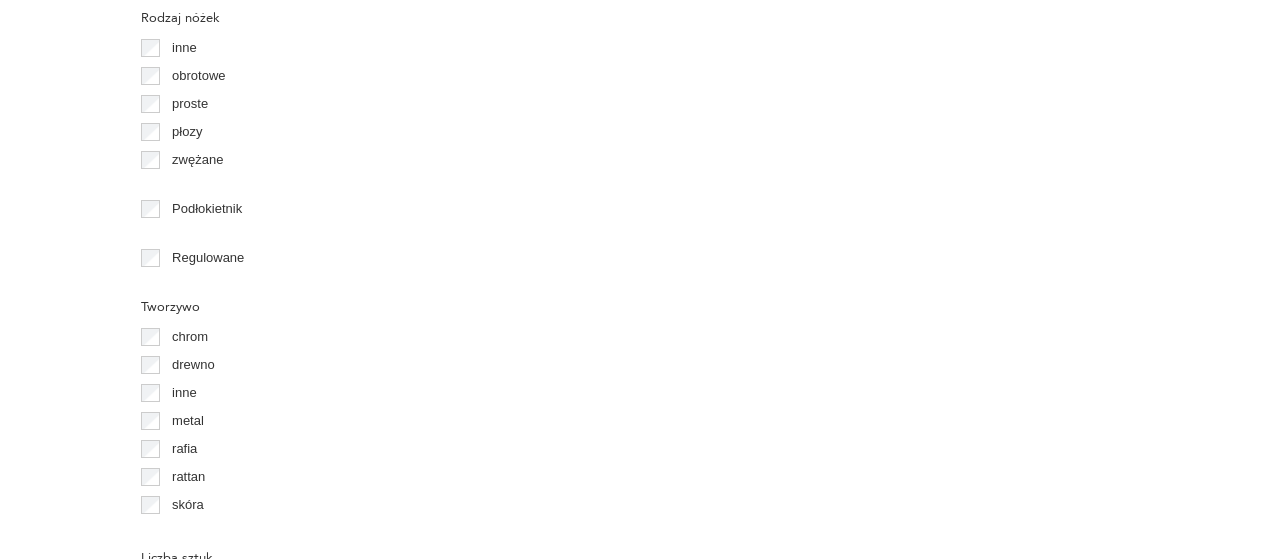 scroll, scrollTop: 2513, scrollLeft: 0, axis: vertical 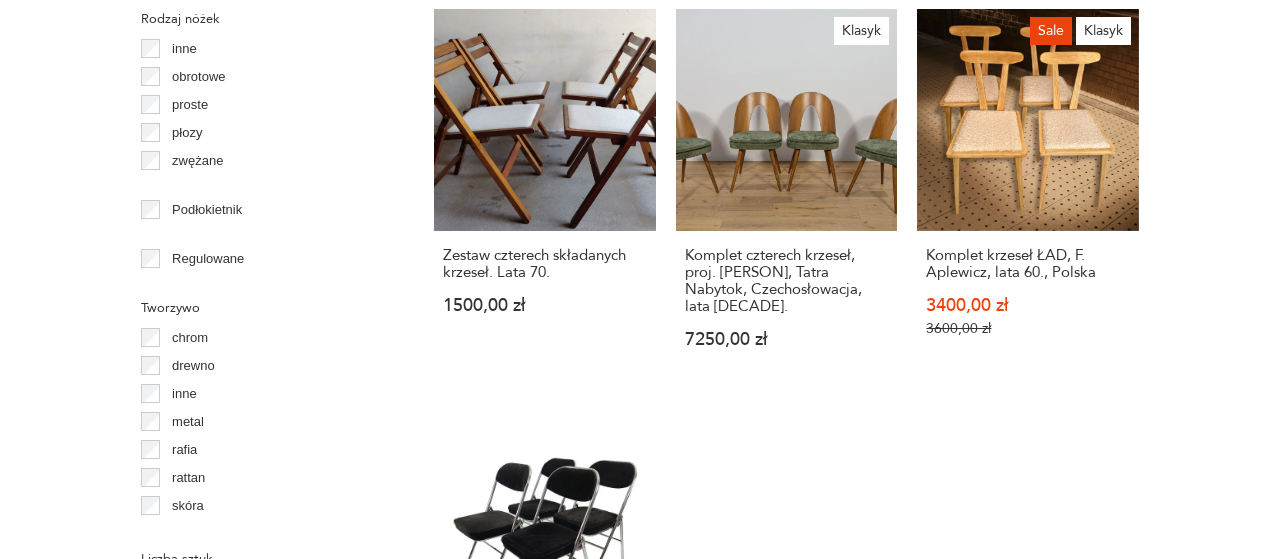 click on "Klasyk Komplet czterech krzeseł Skoczek, proj. J. Kędziorek, Zamojska Fabryka Mebli, Polska, lata 70. 3790,00 zł XIX w.4 szt,komplet krzesła,krzesło,eklektyczne 2800,00 zł Komplet czterech krzeseł dębowych Model 171, Slagelse Møbelværk, Dania, lata 60. 11 000,00 zł Komplet czterech krzeseł, Korup Stolefabrik, Dania, lata 60. 11 900,00 zł Klasyk Komplet czterech krzeseł Model 3101 Ant, proj. A. Jacobsen, Fritz Hansen, Dania, lata 70. 8490,00 zł Klasyk Krzesła Vitra, proj. Verner Panton 5900,00 zł Klasyk Komplet czterech krzeseł DSC 106, proj. Giancarlo Piretti, Anonima Castelli, Włochy, lata 70. 2950,00 zł Klasyk Krzesło TON, O. Haerdtl, Czechosłowacja 1875,00 zł Komplet czterech krzeseł Sebastian, proj. Niels Gammelgaard, Ikea, Szwecja, lata 80. 1750,00 zł Odnowione dębowe krzesła jadalniane, Interier Praha, lata 1960 4800,00 zł Komplet czterech krzeseł bukowych, włoski design, lata 70., produkcja: Włochy 2199,00 zł 5699,00 zł 1500,00 zł Klasyk 7250,00 zł" at bounding box center [786, -425] 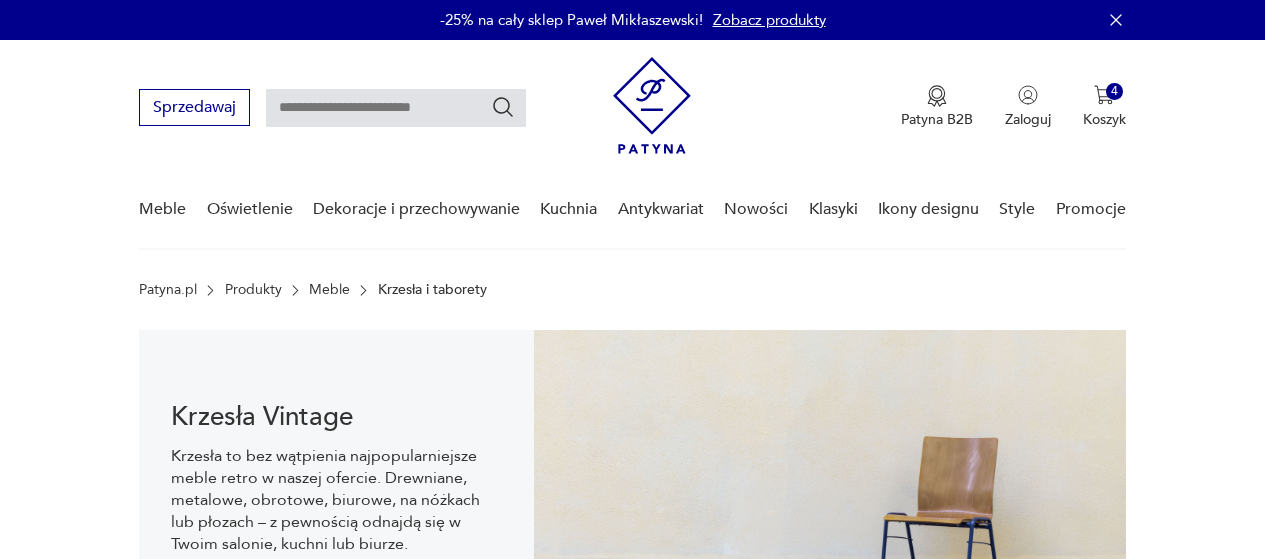 scroll, scrollTop: 30, scrollLeft: 0, axis: vertical 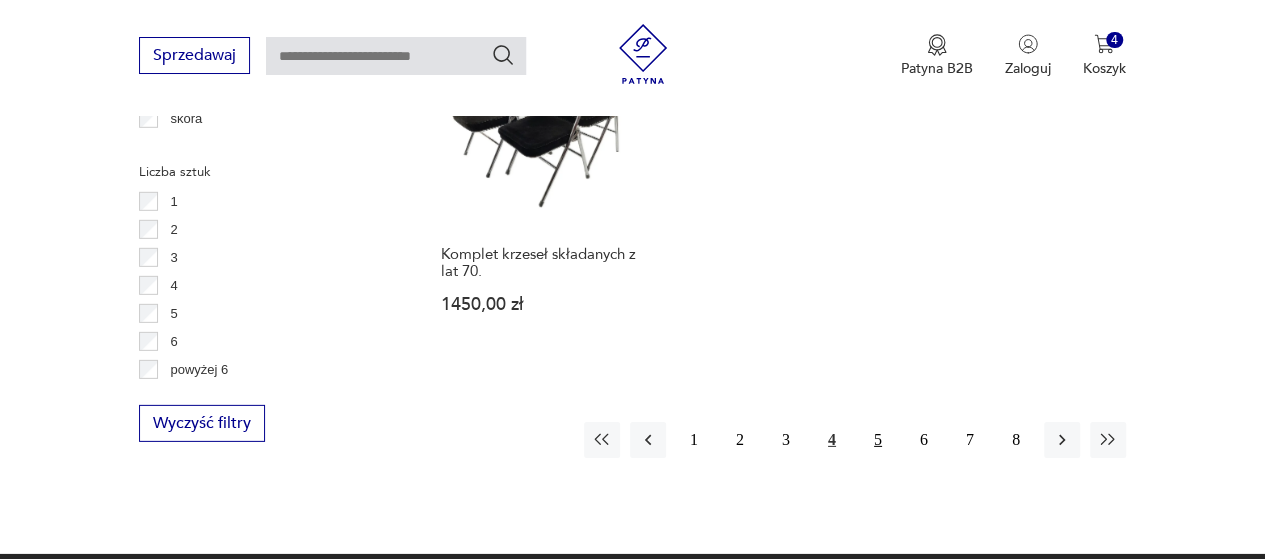 click on "5" at bounding box center [878, 440] 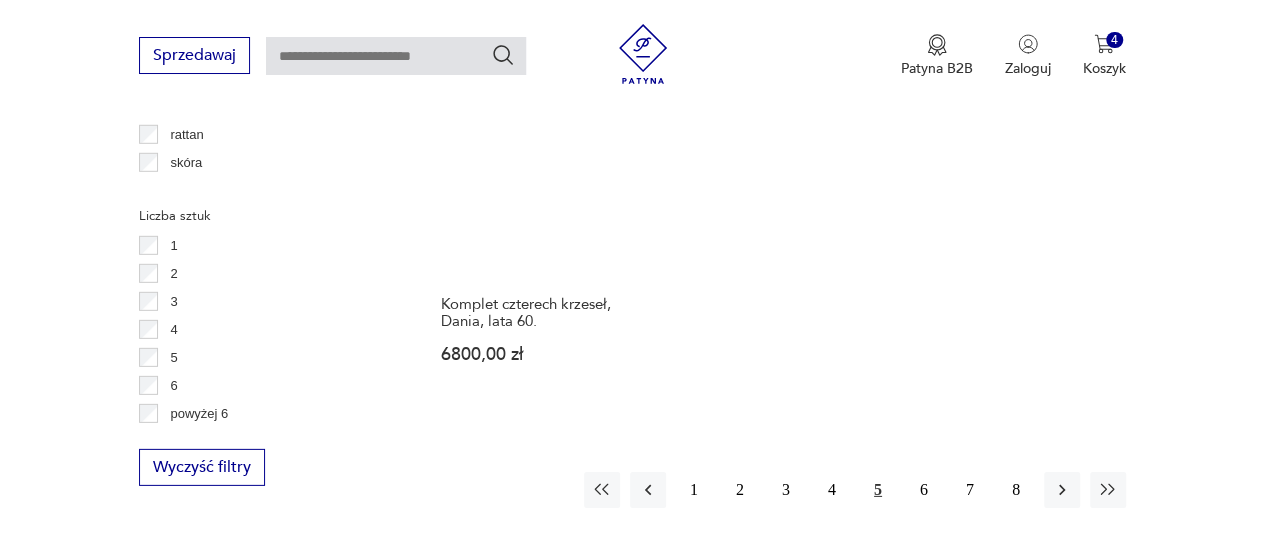 scroll, scrollTop: 2930, scrollLeft: 0, axis: vertical 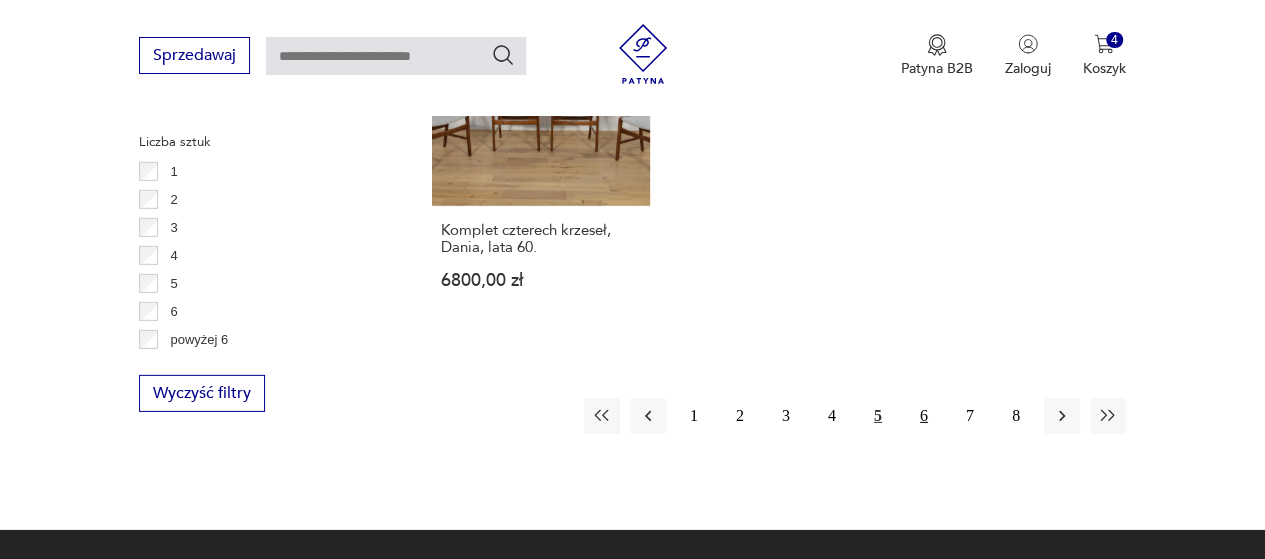 click on "6" at bounding box center [924, 416] 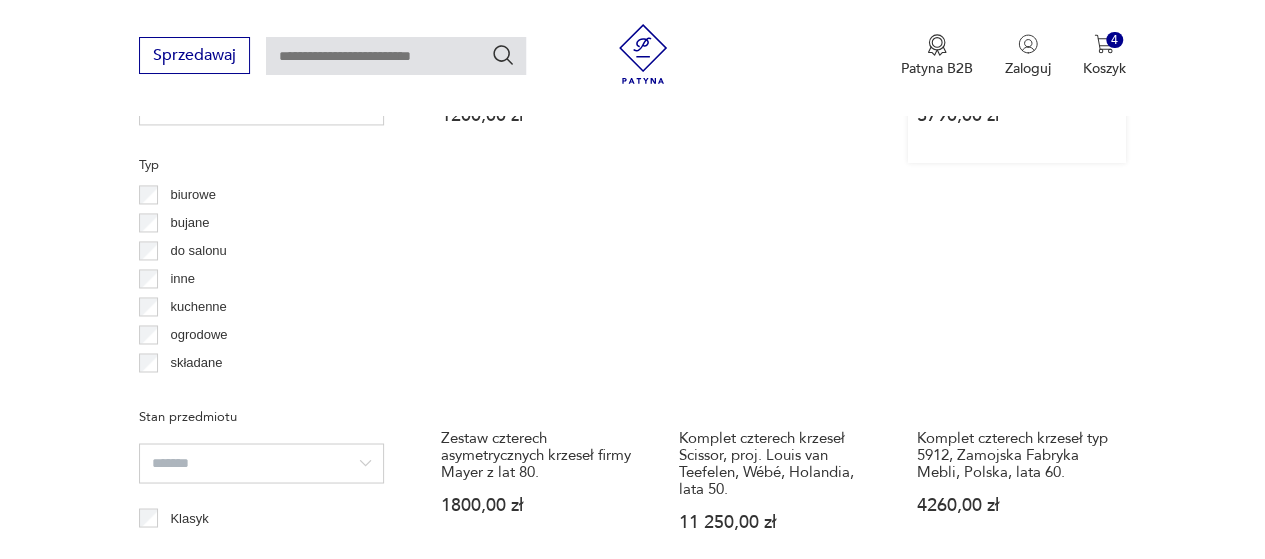 scroll, scrollTop: 1530, scrollLeft: 0, axis: vertical 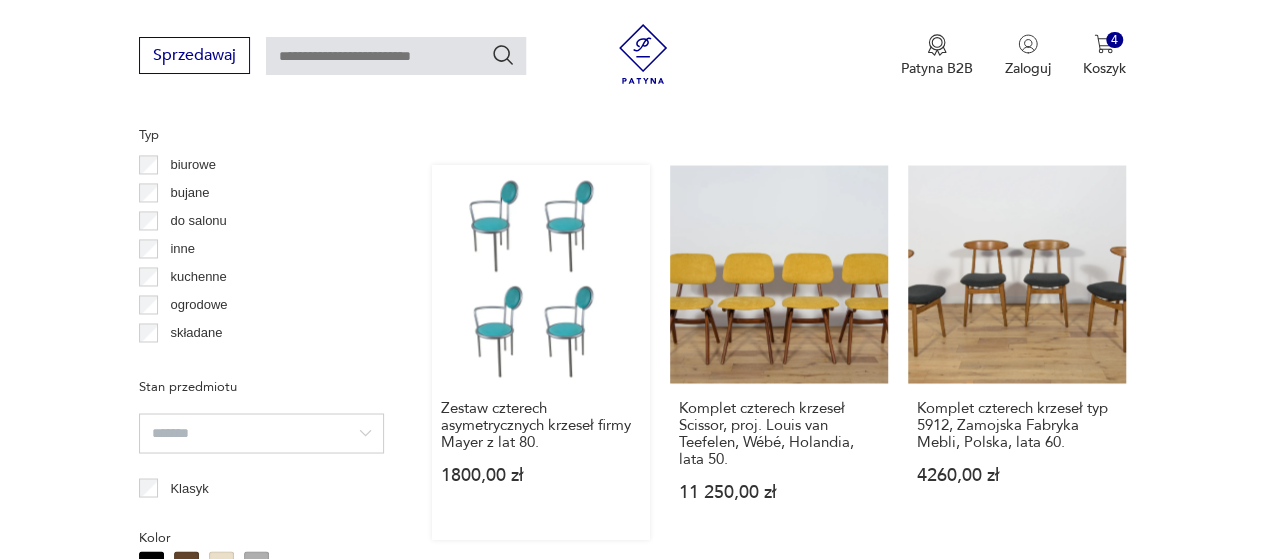 click on "Zestaw czterech asymetrycznych krzeseł firmy Mayer z lat 80. 1800,00 zł" at bounding box center (541, 352) 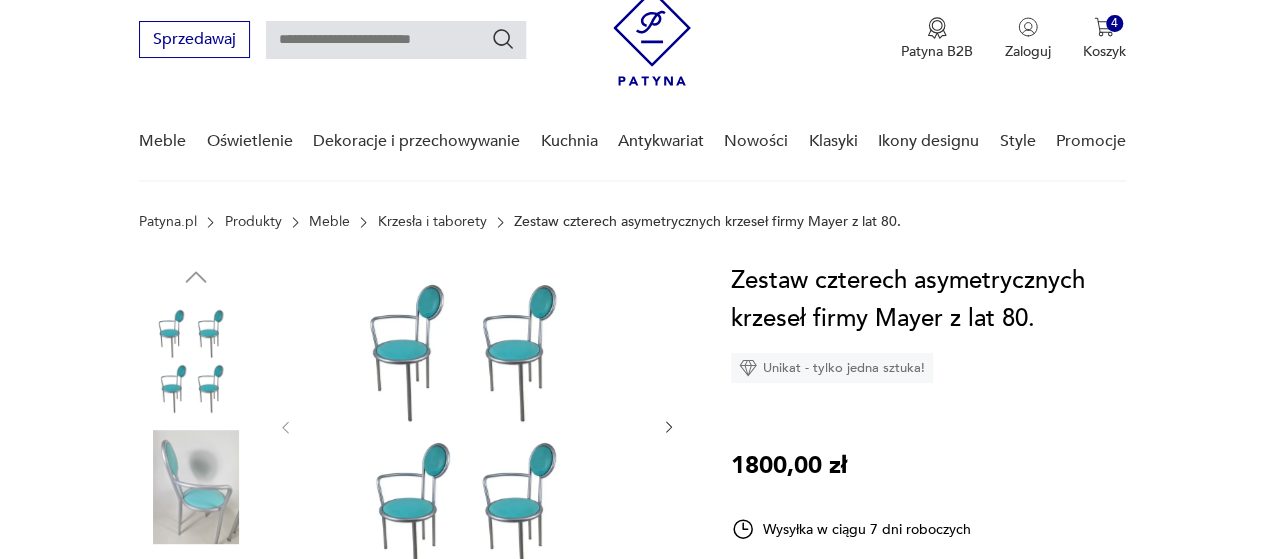 scroll, scrollTop: 200, scrollLeft: 0, axis: vertical 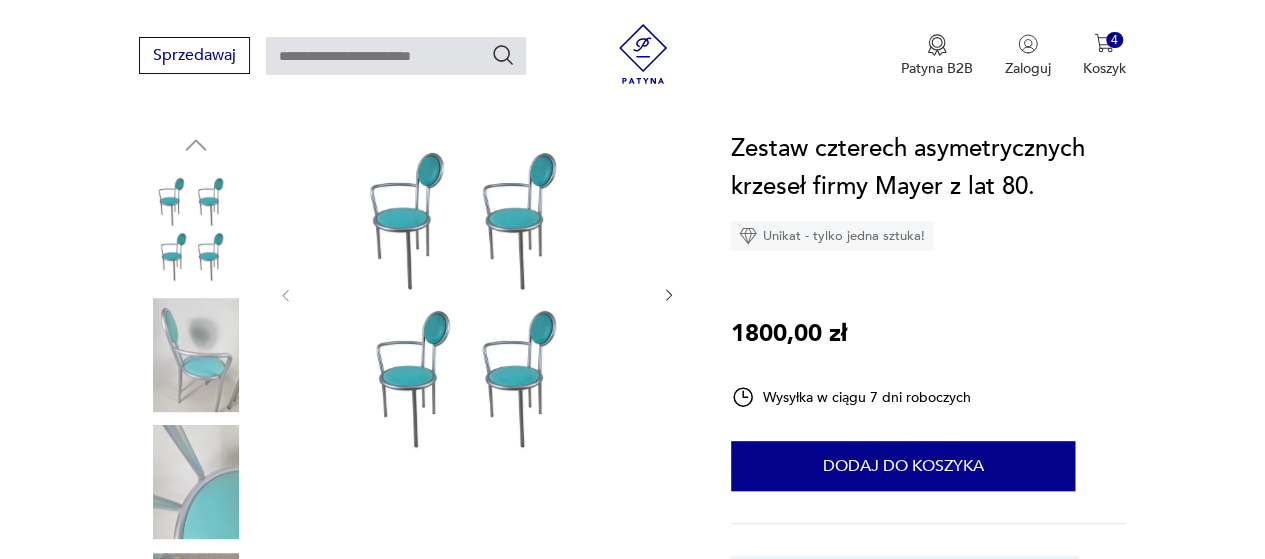 click 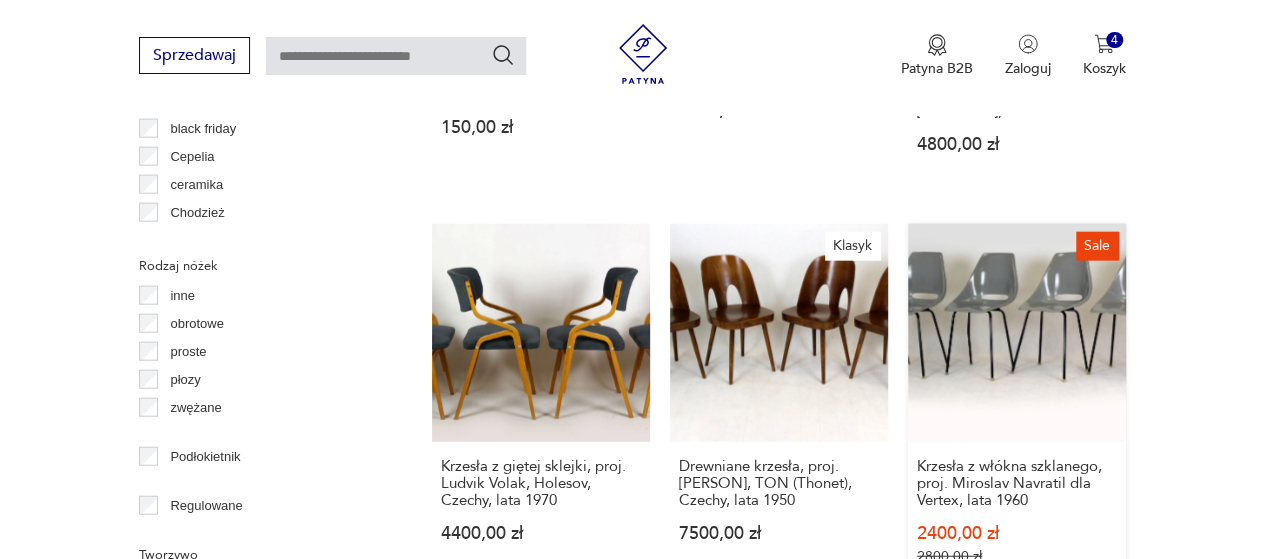 scroll, scrollTop: 2298, scrollLeft: 0, axis: vertical 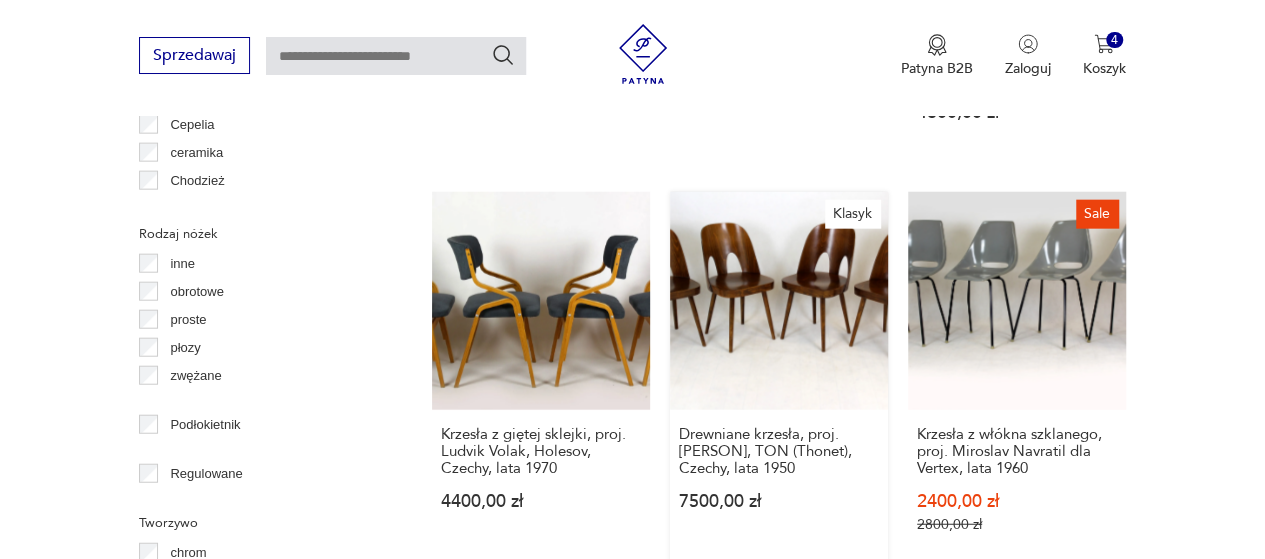 click on "Klasyk Drewniane krzesła, proj. [PERSON], TON (Thonet), Czechy, lata 1950 7500,00 zł" at bounding box center [779, 382] 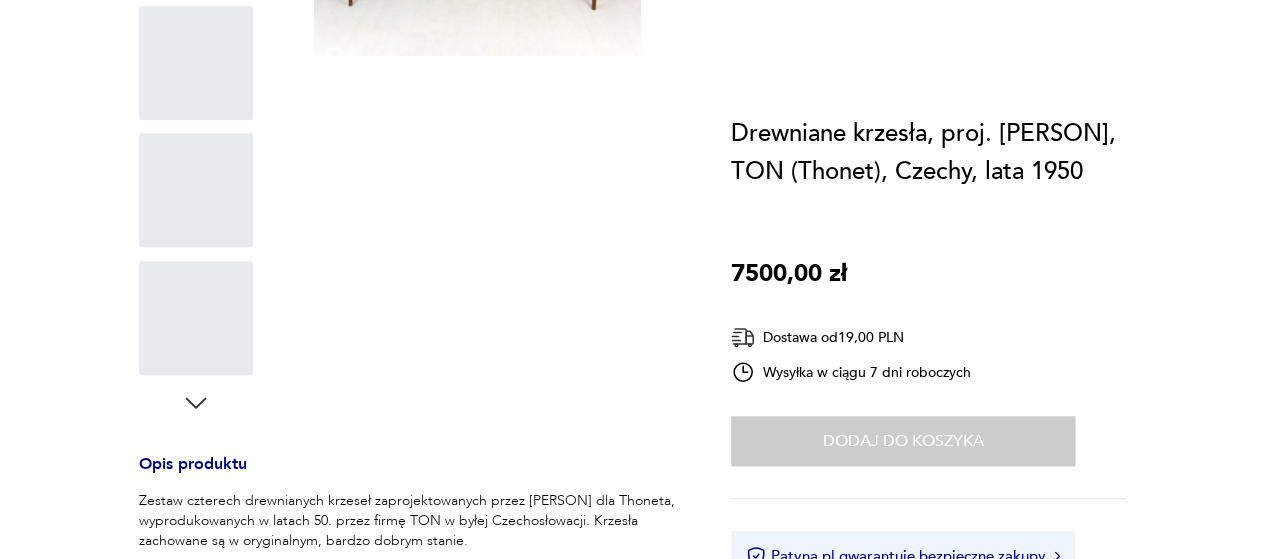 scroll, scrollTop: 0, scrollLeft: 0, axis: both 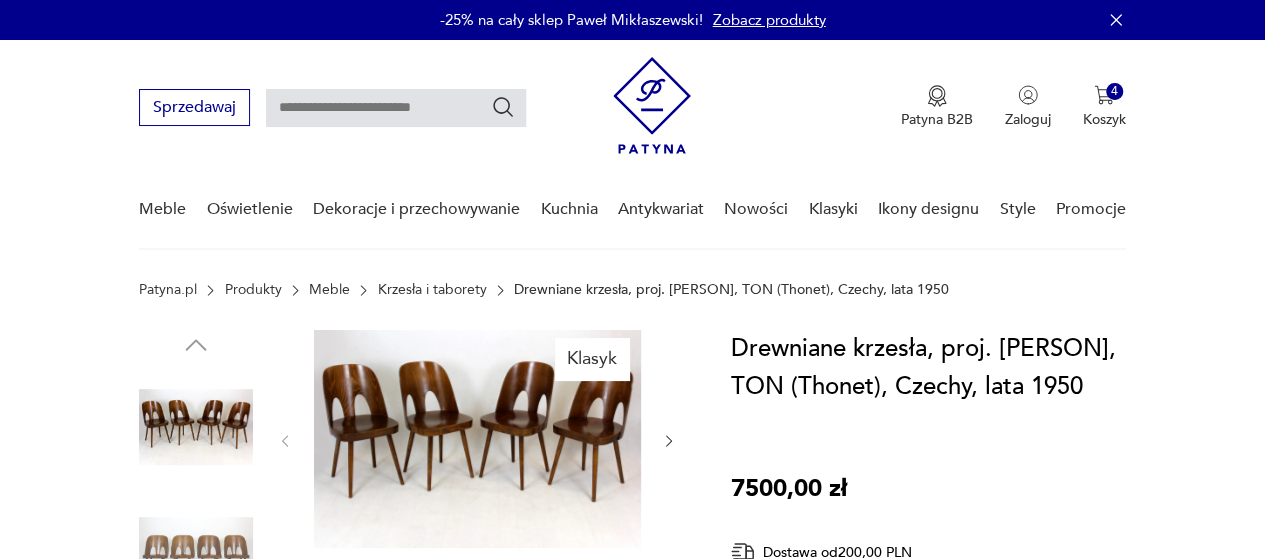 click 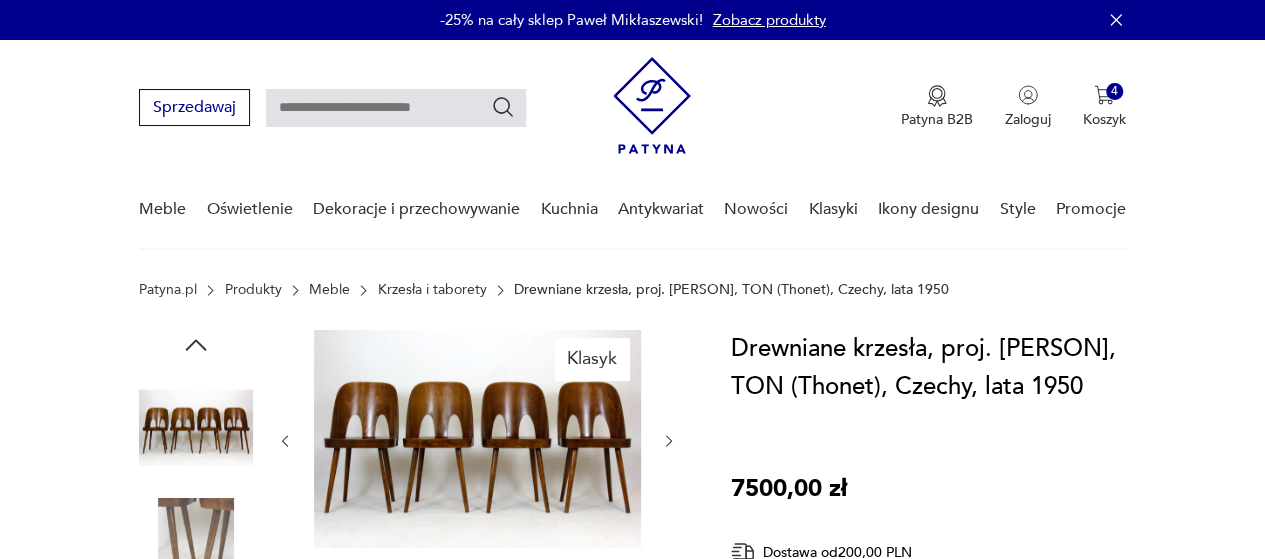click 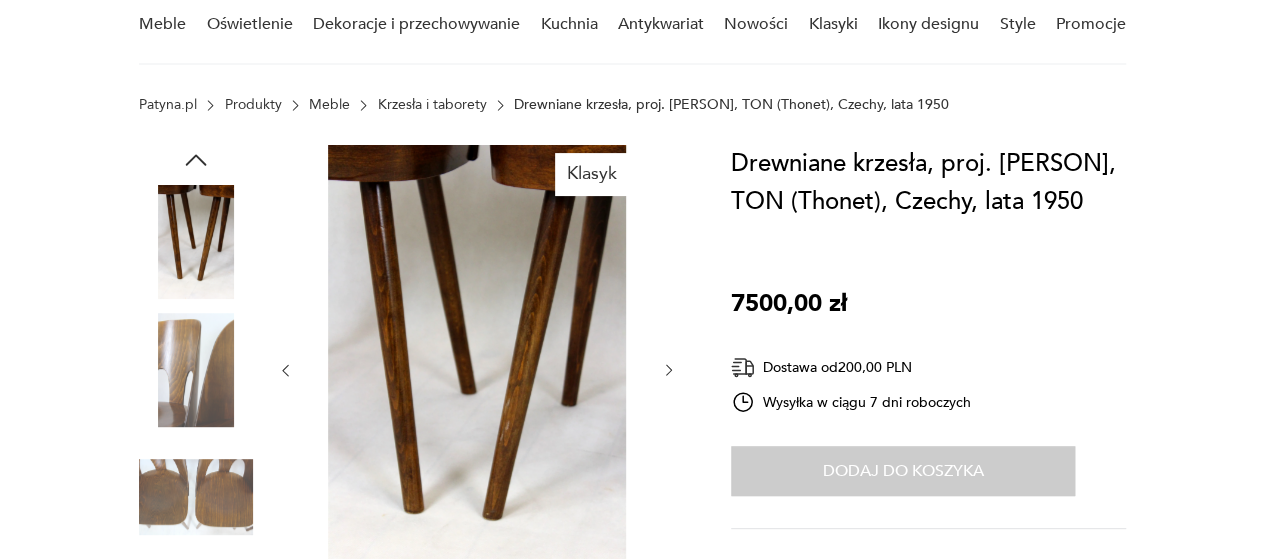 scroll, scrollTop: 200, scrollLeft: 0, axis: vertical 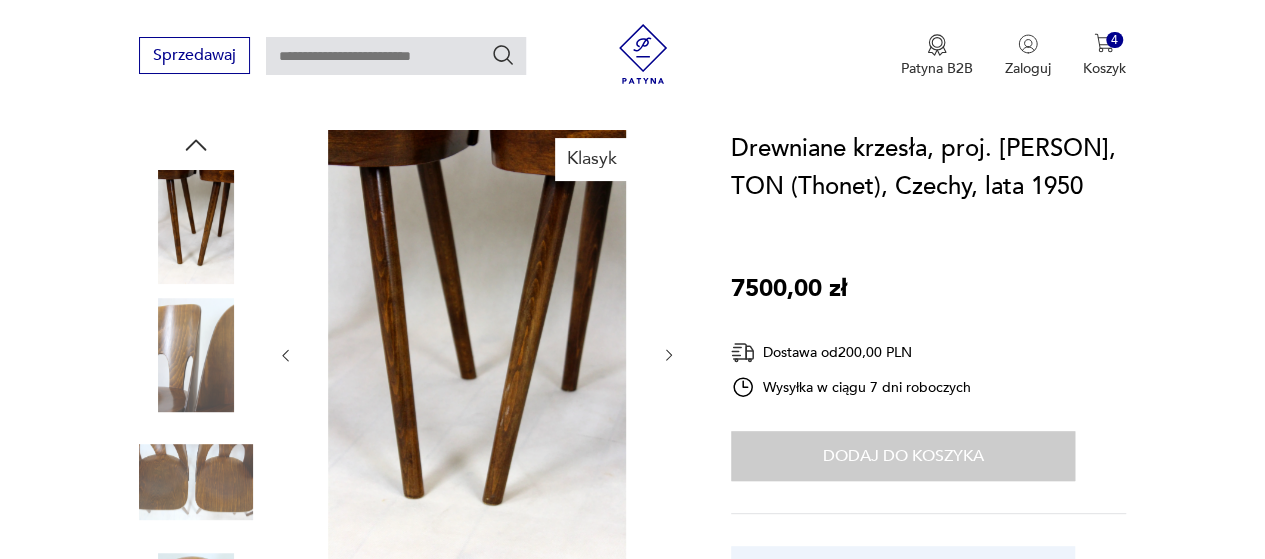 click 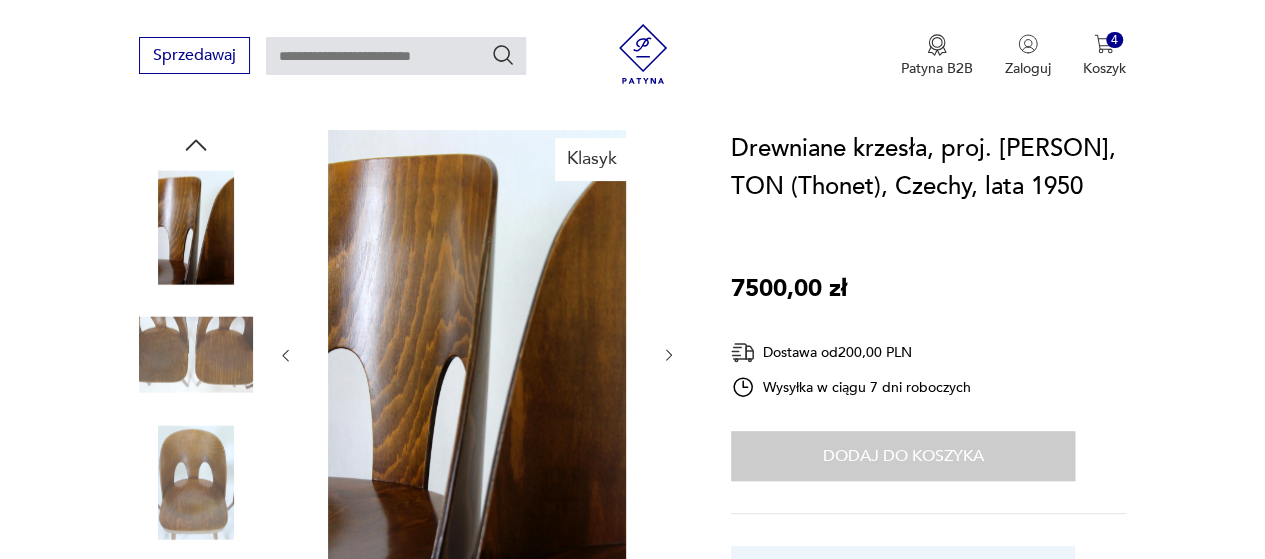 click 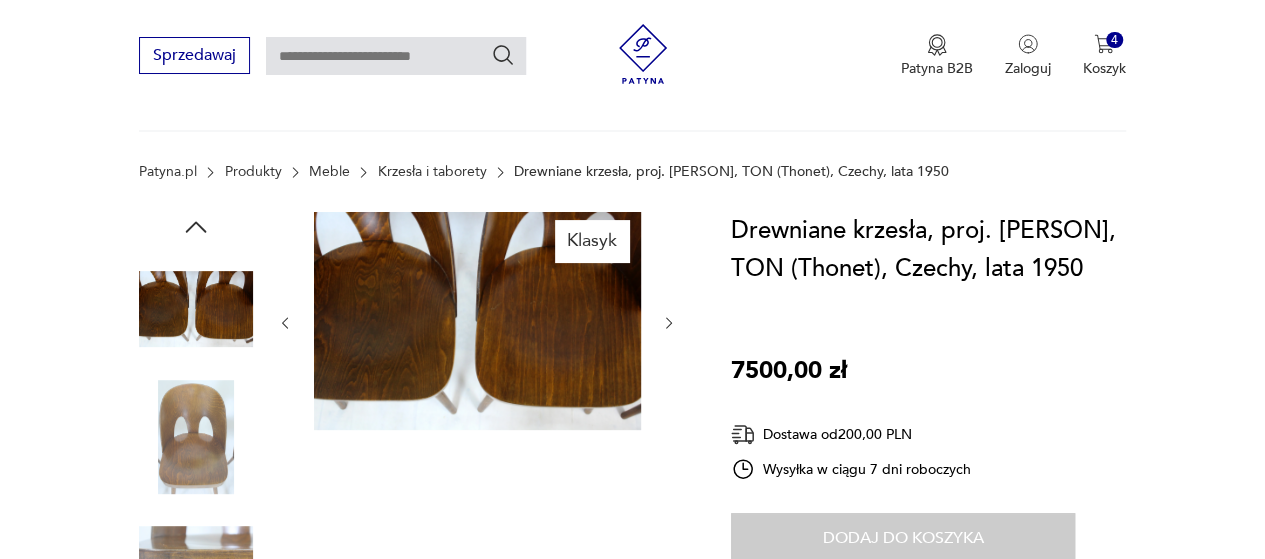 scroll, scrollTop: 100, scrollLeft: 0, axis: vertical 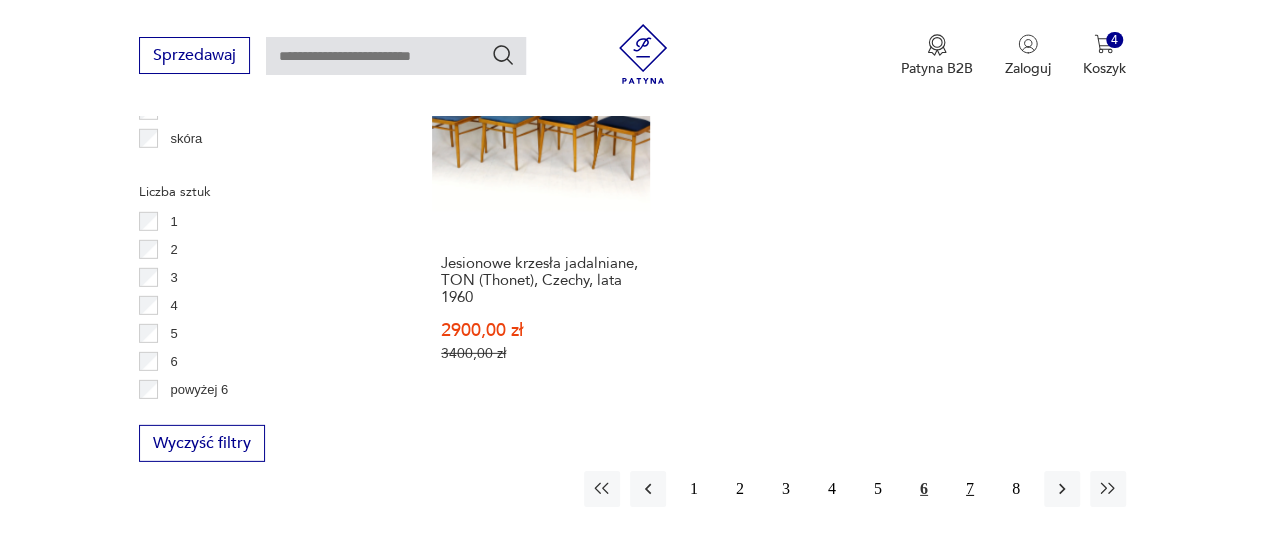 click on "7" at bounding box center (970, 489) 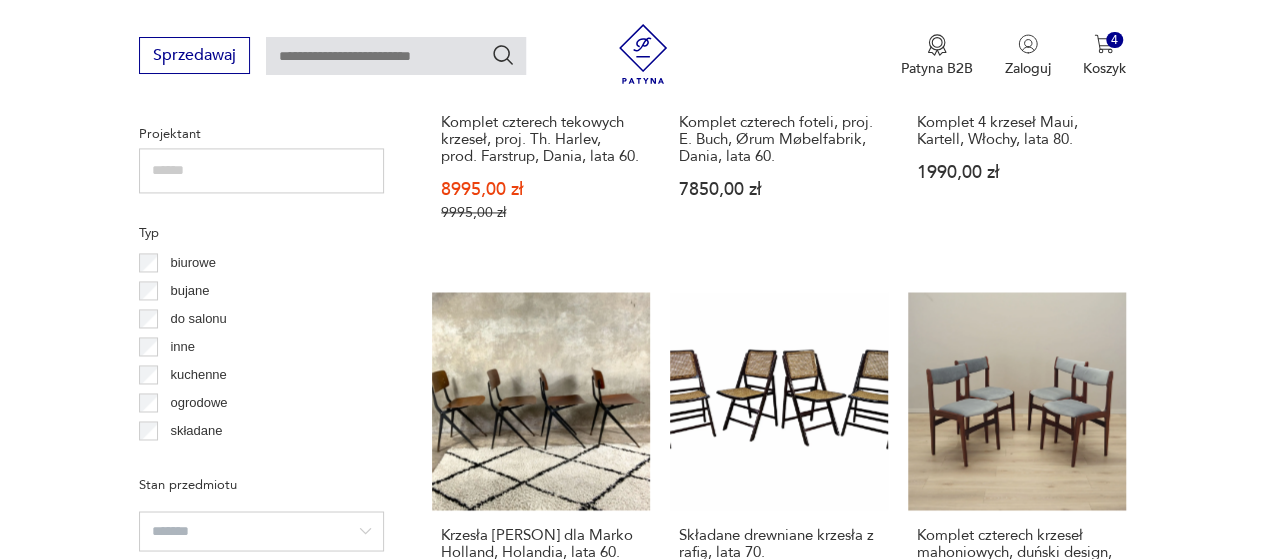 scroll, scrollTop: 1530, scrollLeft: 0, axis: vertical 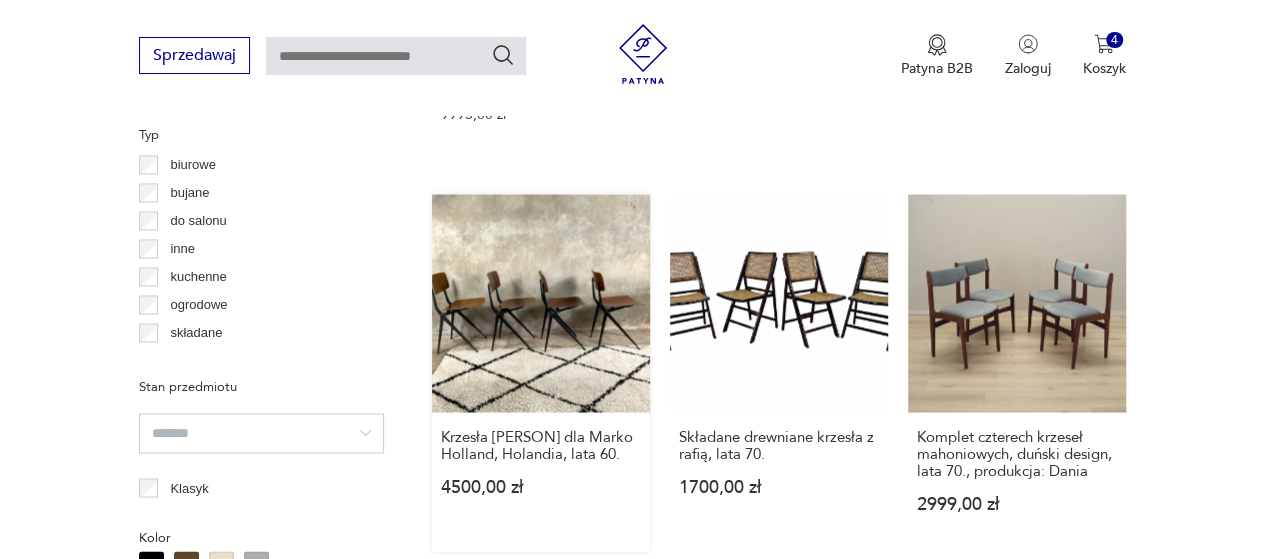 click on "Krzesła [PERSON] dla Marko Holland, Holandia, lata 60. 4500,00 zł" at bounding box center [541, 372] 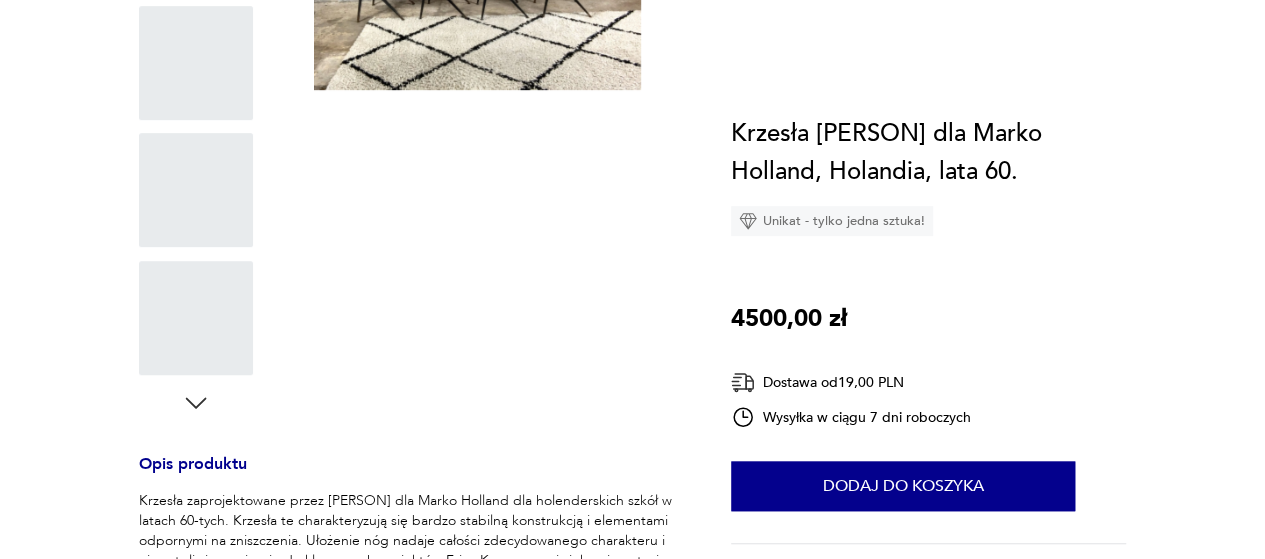 scroll, scrollTop: 0, scrollLeft: 0, axis: both 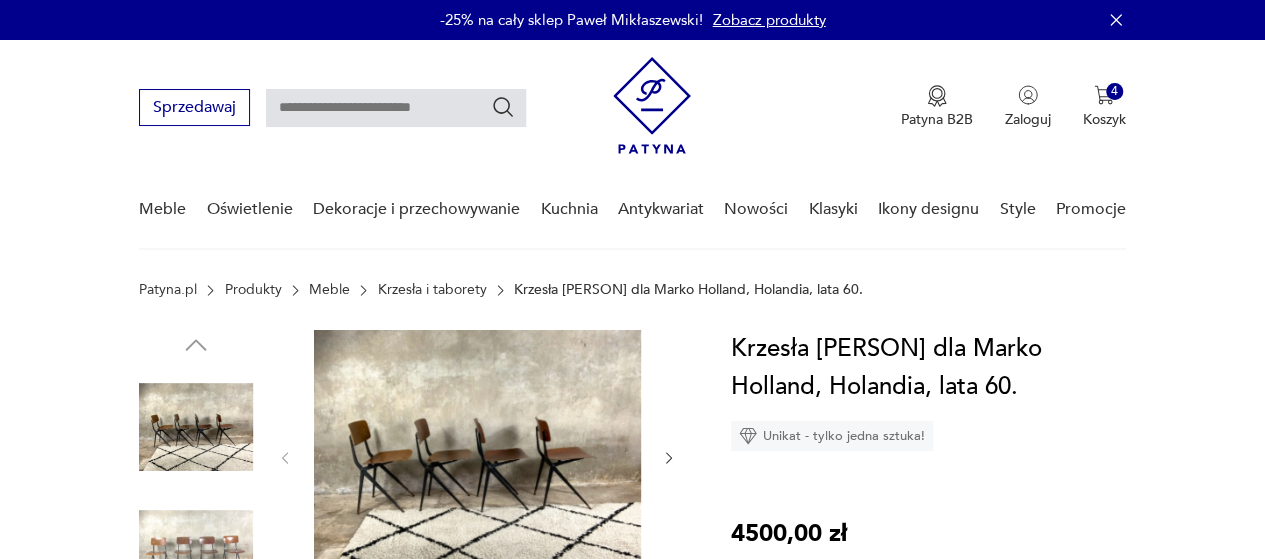 click 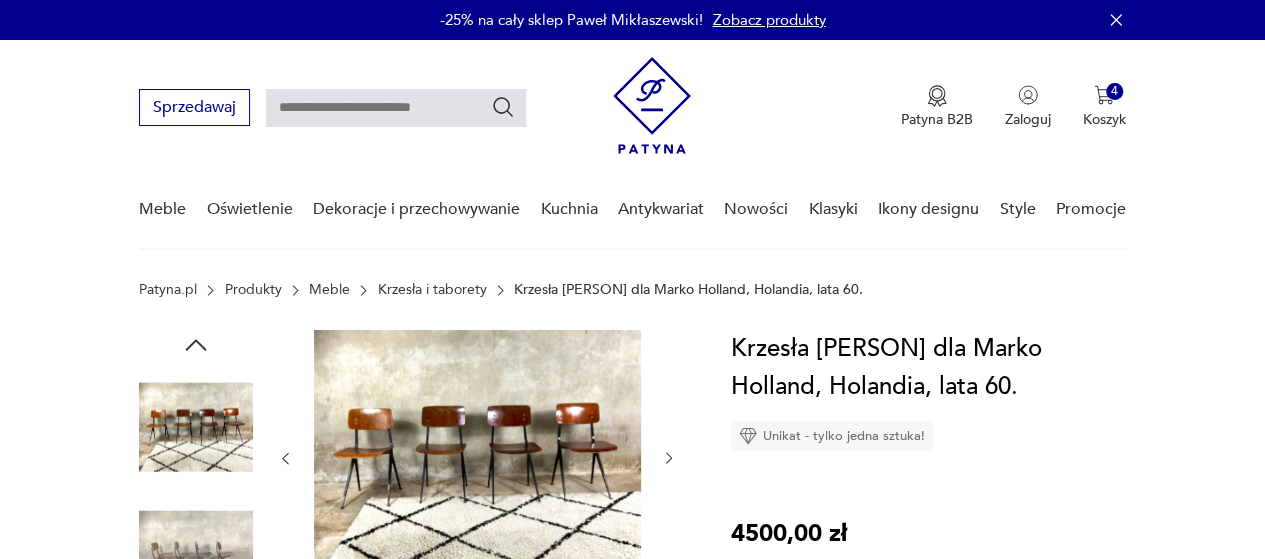 click 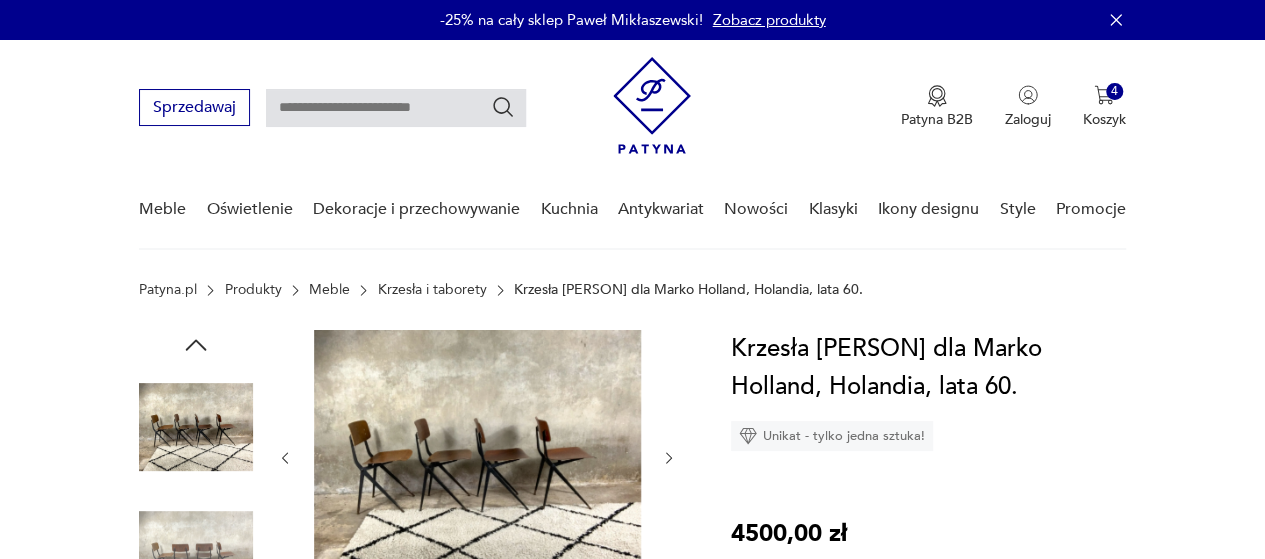 scroll, scrollTop: 200, scrollLeft: 0, axis: vertical 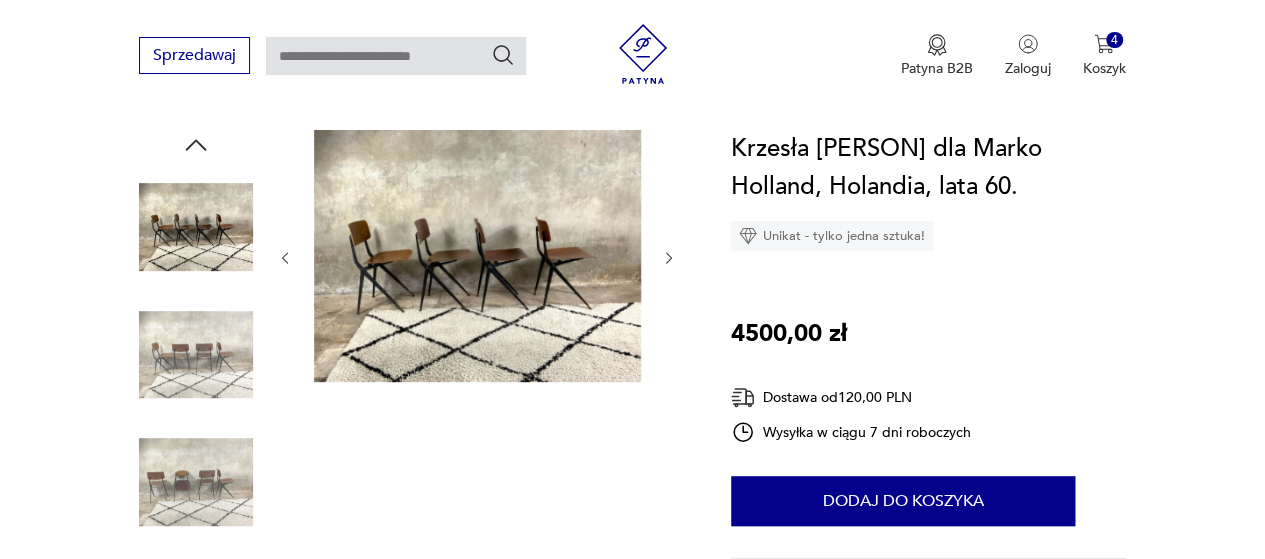 click 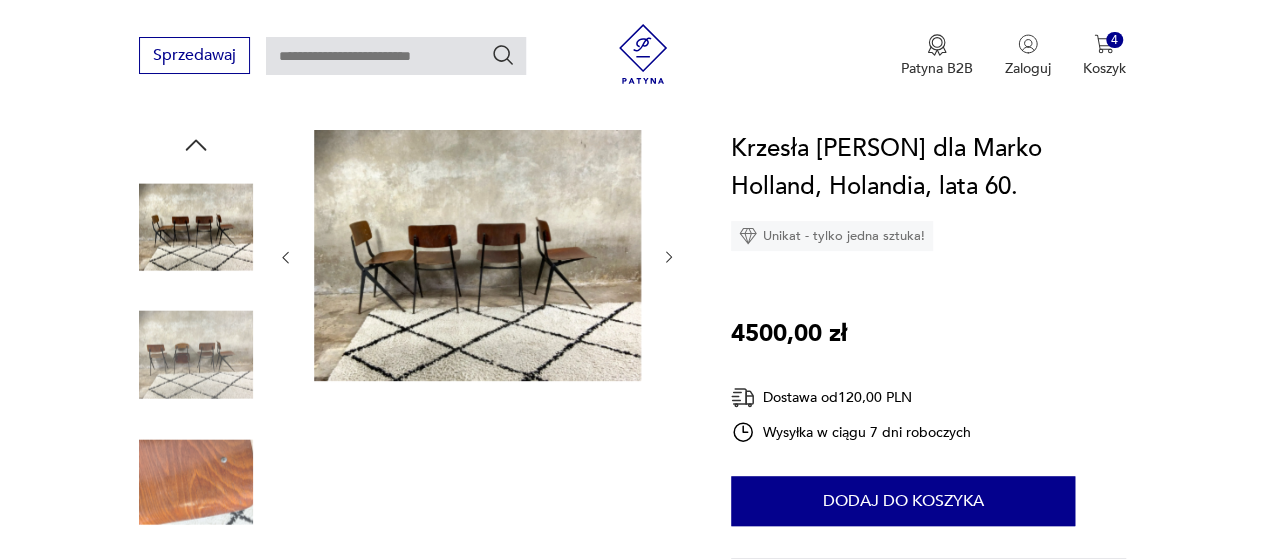 click 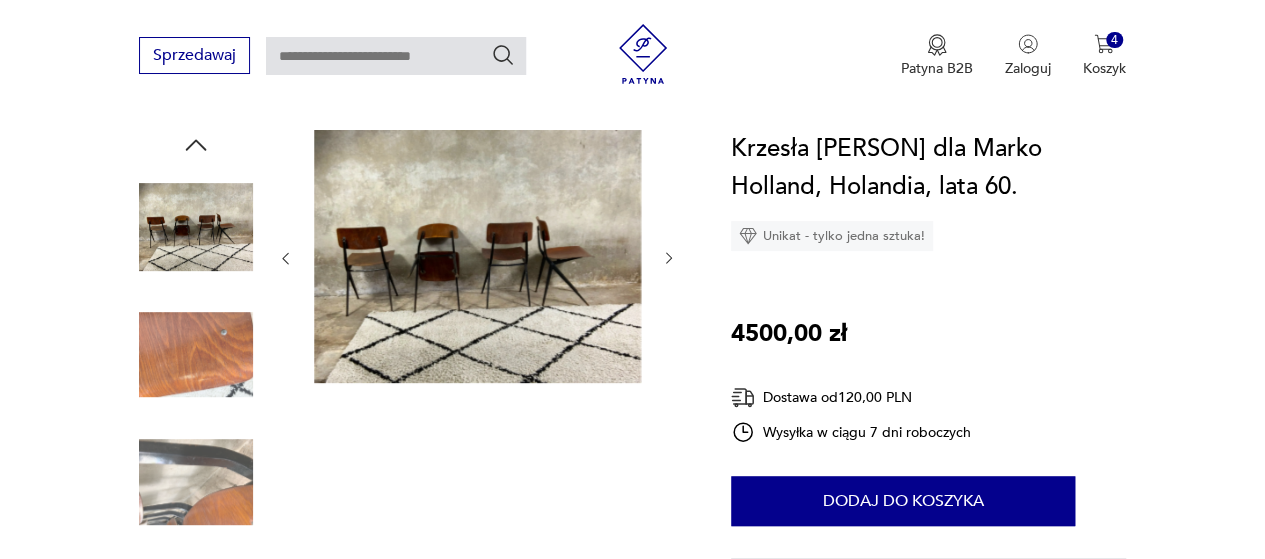 click 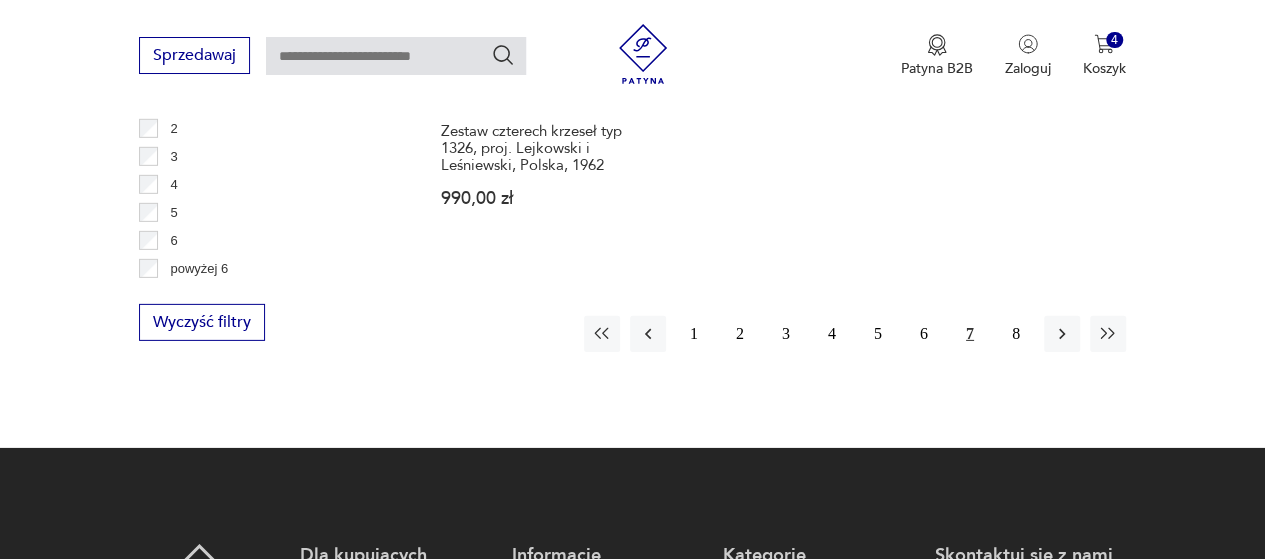 scroll, scrollTop: 3015, scrollLeft: 0, axis: vertical 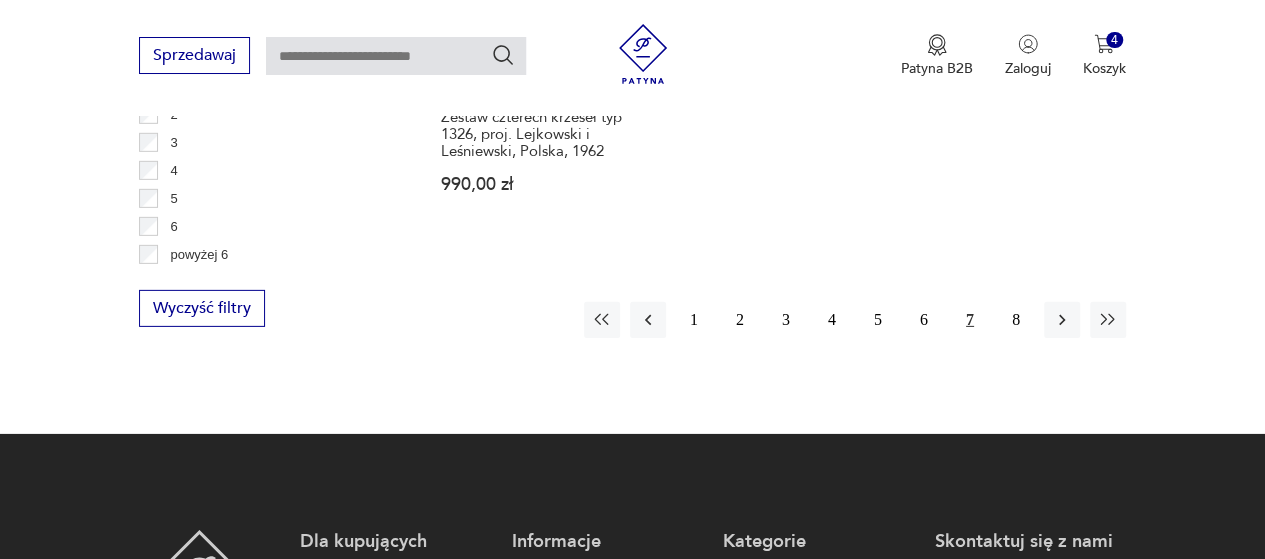drag, startPoint x: 1018, startPoint y: 329, endPoint x: 1098, endPoint y: 287, distance: 90.35486 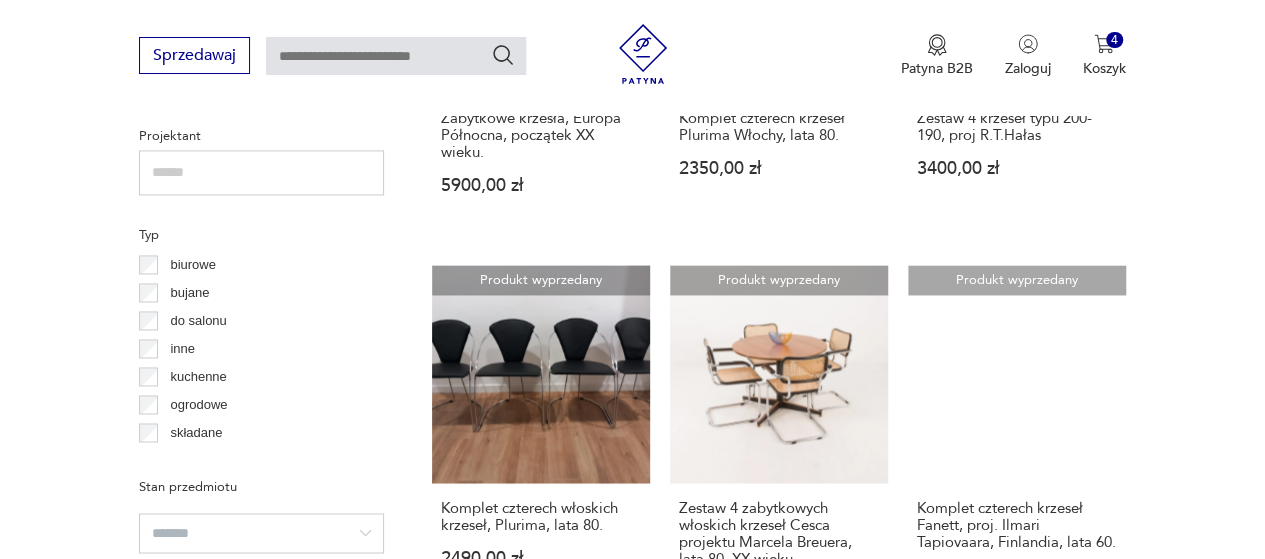 scroll, scrollTop: 1530, scrollLeft: 0, axis: vertical 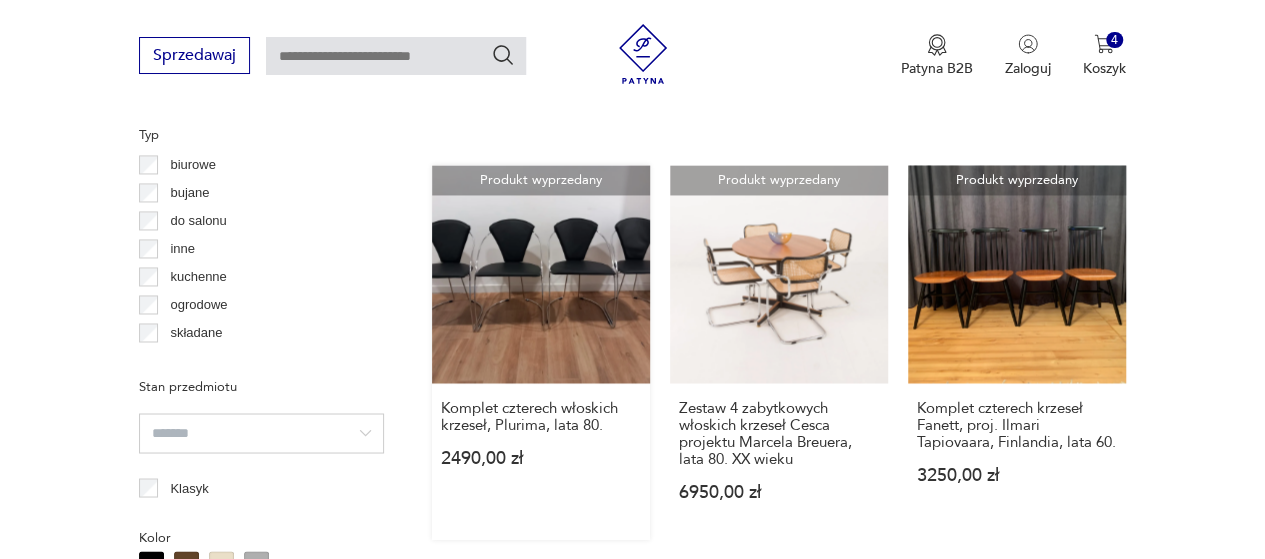 click on "Produkt wyprzedany Komplet czterech włoskich krzeseł, Plurima, lata 80. 2490,00 zł" at bounding box center [541, 352] 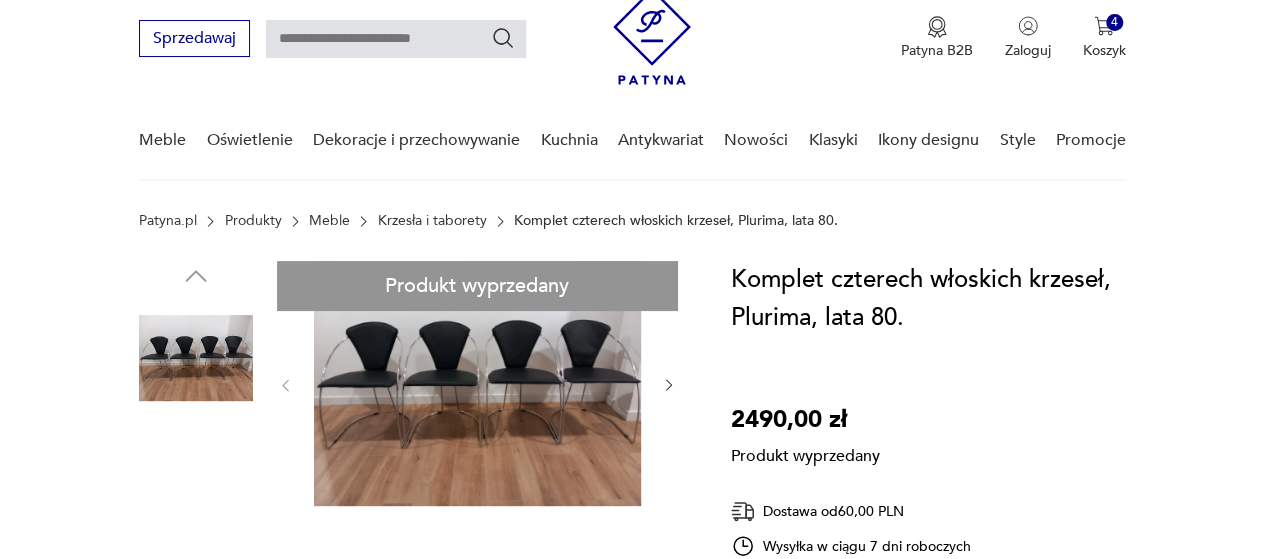 scroll, scrollTop: 100, scrollLeft: 0, axis: vertical 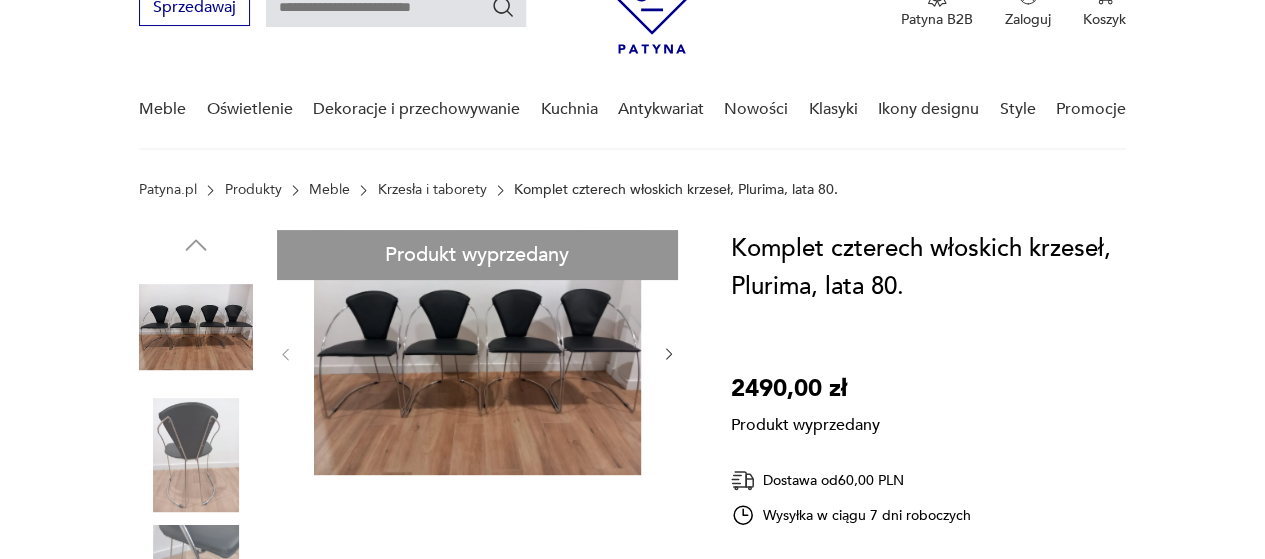 click on "Produkt wyprzedany Opis produktu Krzesła zostały odnowione, skóra naturalna na siedzisku i oparciu jest nowa. Posiadają smukłą chromowaną konstrukcję. Cechuje je wygoda i klasyczna forma. Stan bardzo dobry, delikatna patyna. Rozwiń więcej Szczegóły produktu Stan: odnowiony Wysokość : 79 cm Kolor: czarny Typ : do salonu Datowanie : 1980 - 1989 Kolory : black Kraj pochodzenia : Włochy Tworzywo : skóra, chrom Producent : Plurima Wysokość : 79 cm Szerokość : 51 cm Liczba sztuk : 4 Głębokość : 54 cm Tagi: vintage Rozwiń więcej O sprzedawcy Vintage Bay Zweryfikowany sprzedawca Od 3 lat z Patyną Dostawa i zwroty Dostępne formy dostawy: Odbiór osobisty 0,00 PLN Kurier 60,00 PLN Zwroty: Jeśli z jakiegokolwiek powodu chcesz zwrócić zamówiony przedmiot, masz na to 14 dni od momentu otrzymania przesyłki." at bounding box center [411, 843] 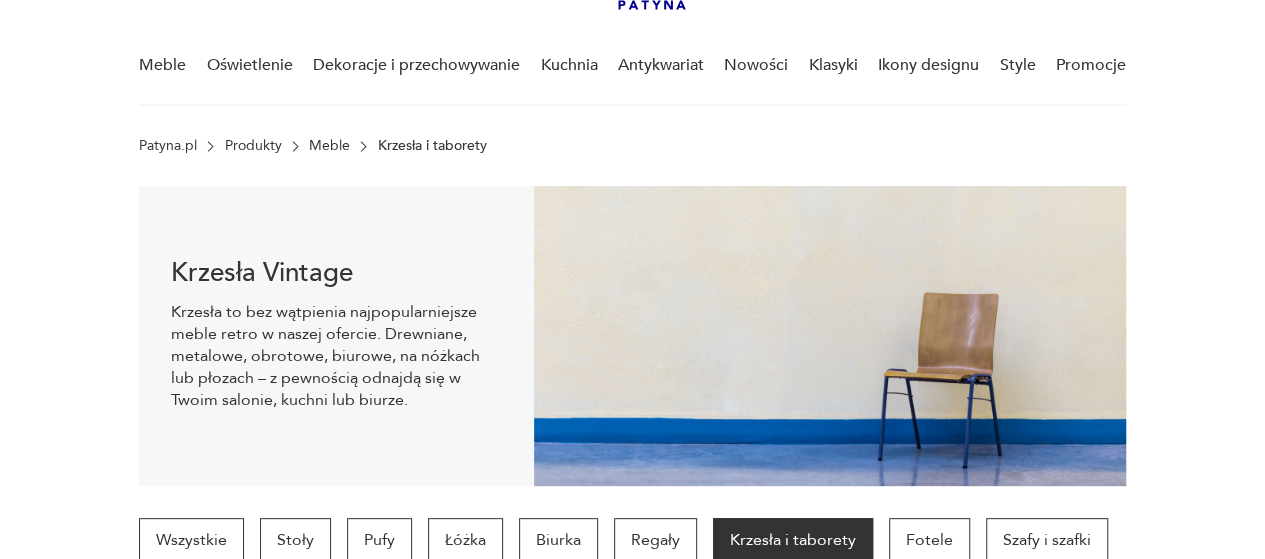 scroll, scrollTop: 0, scrollLeft: 0, axis: both 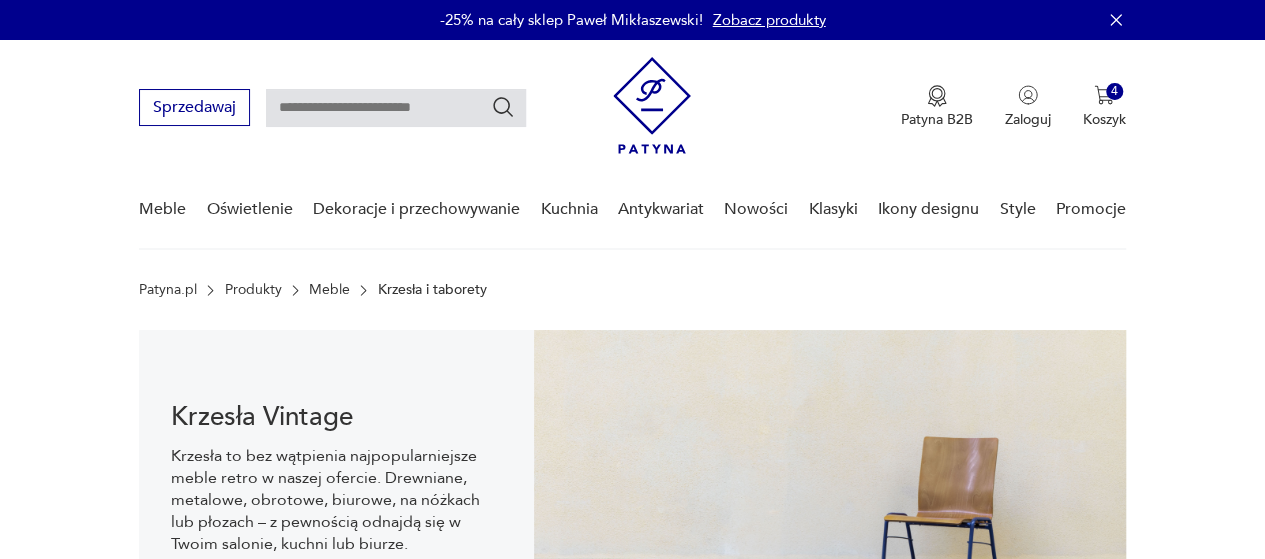 click on "Meble" at bounding box center (329, 290) 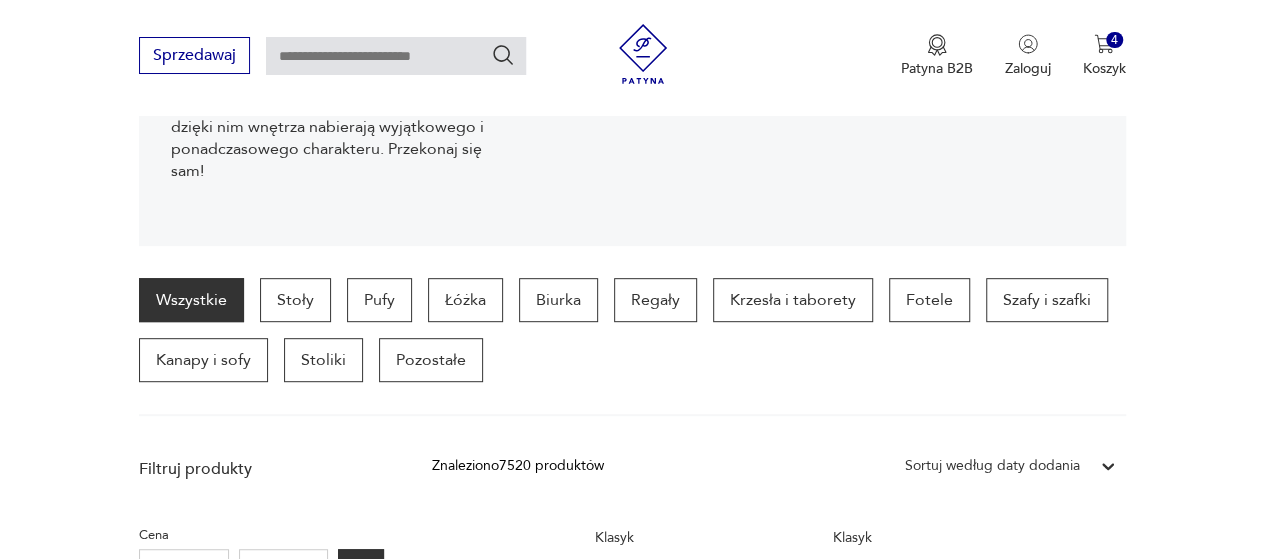 scroll, scrollTop: 398, scrollLeft: 0, axis: vertical 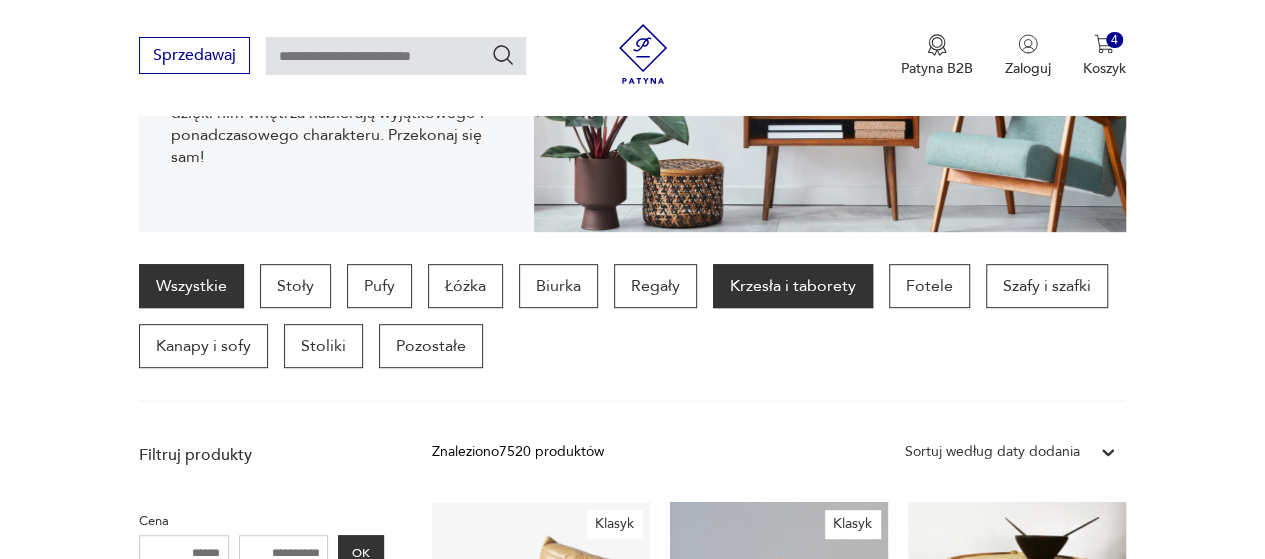 click on "Krzesła i taborety" at bounding box center [793, 286] 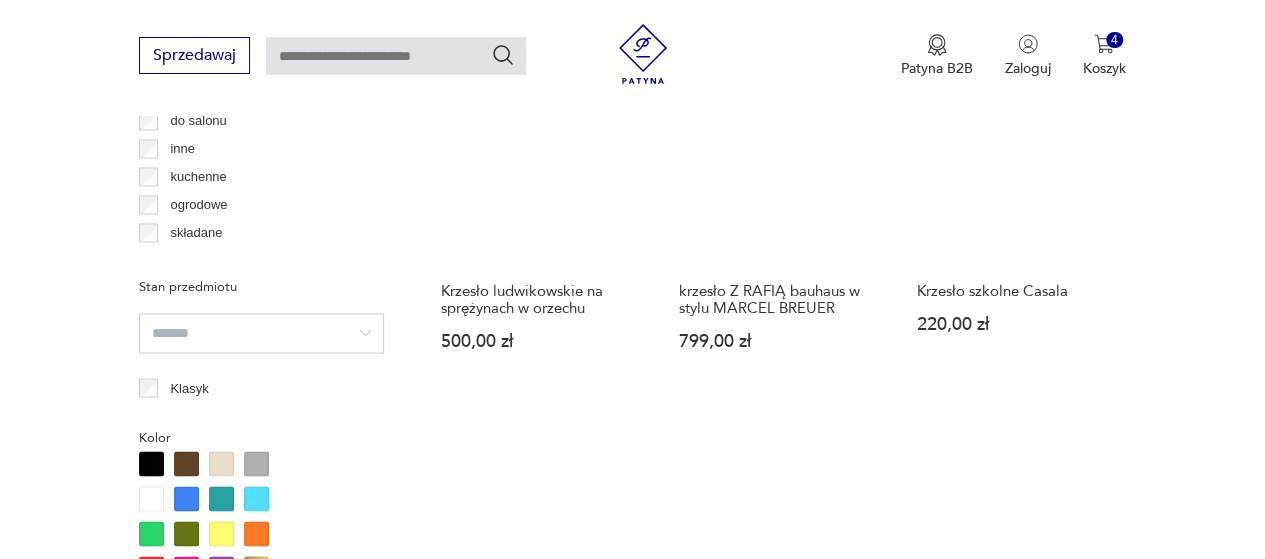 scroll, scrollTop: 1530, scrollLeft: 0, axis: vertical 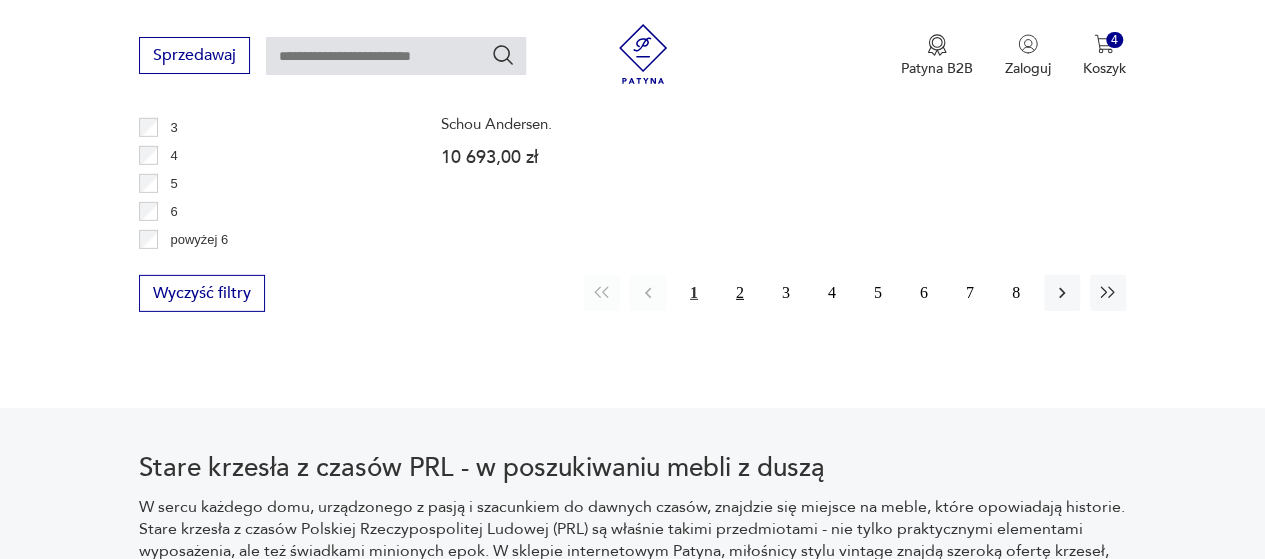 click on "2" at bounding box center (740, 293) 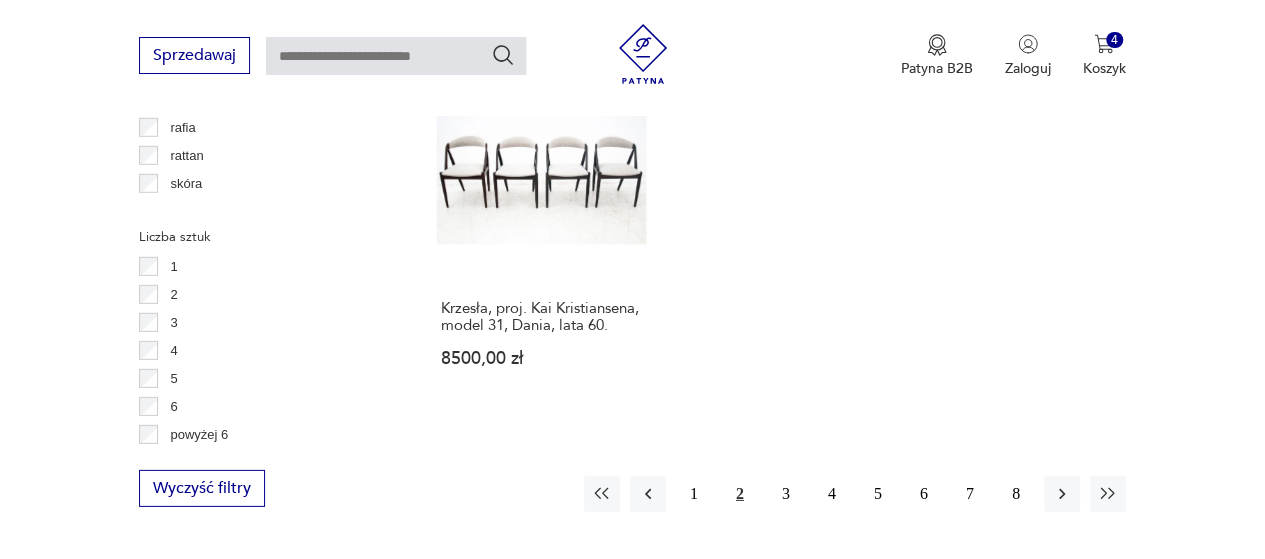 scroll, scrollTop: 2930, scrollLeft: 0, axis: vertical 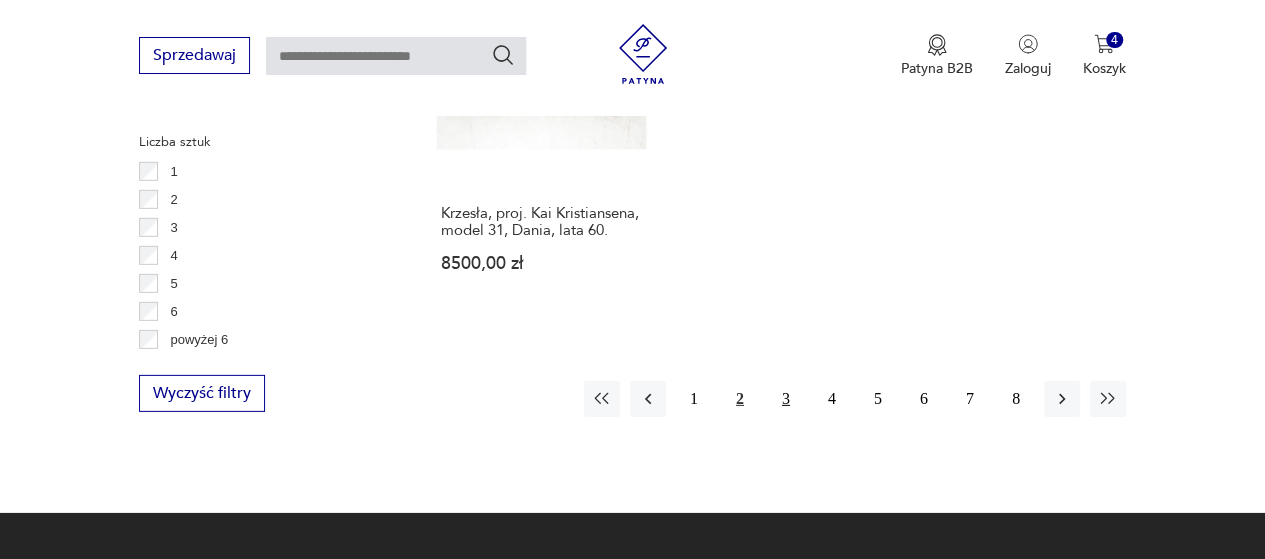 click on "3" at bounding box center [786, 399] 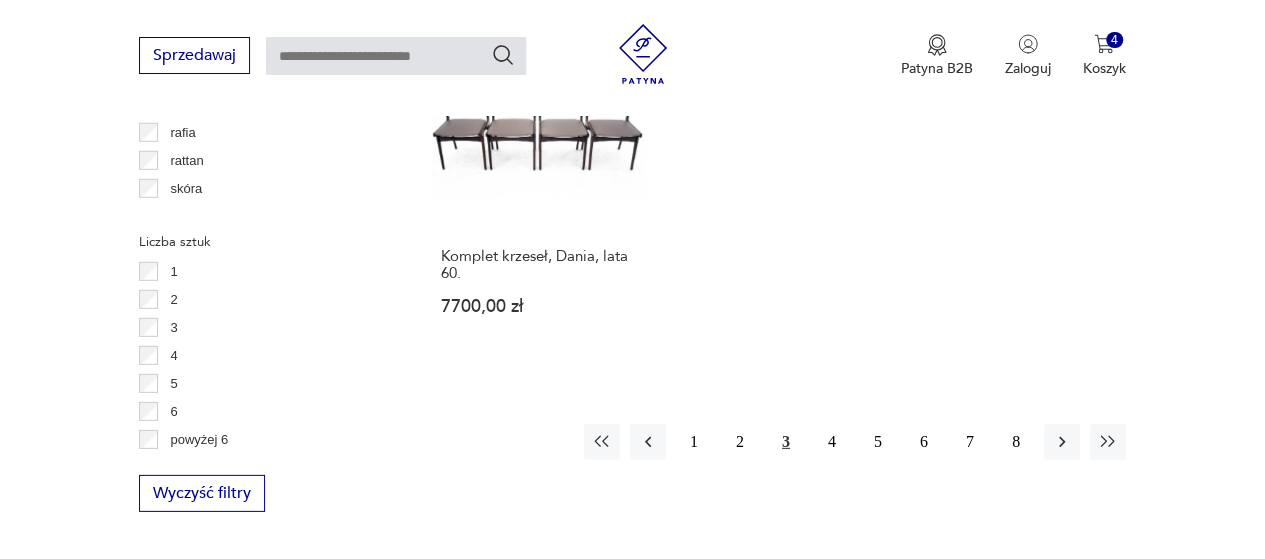 scroll, scrollTop: 2830, scrollLeft: 0, axis: vertical 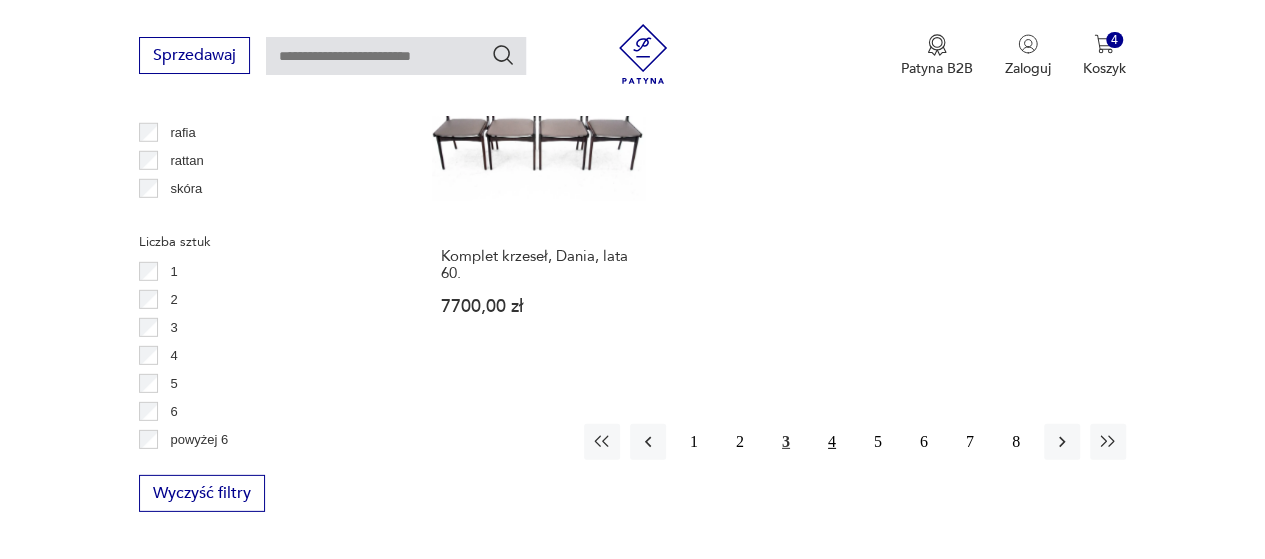 click on "4" at bounding box center [832, 442] 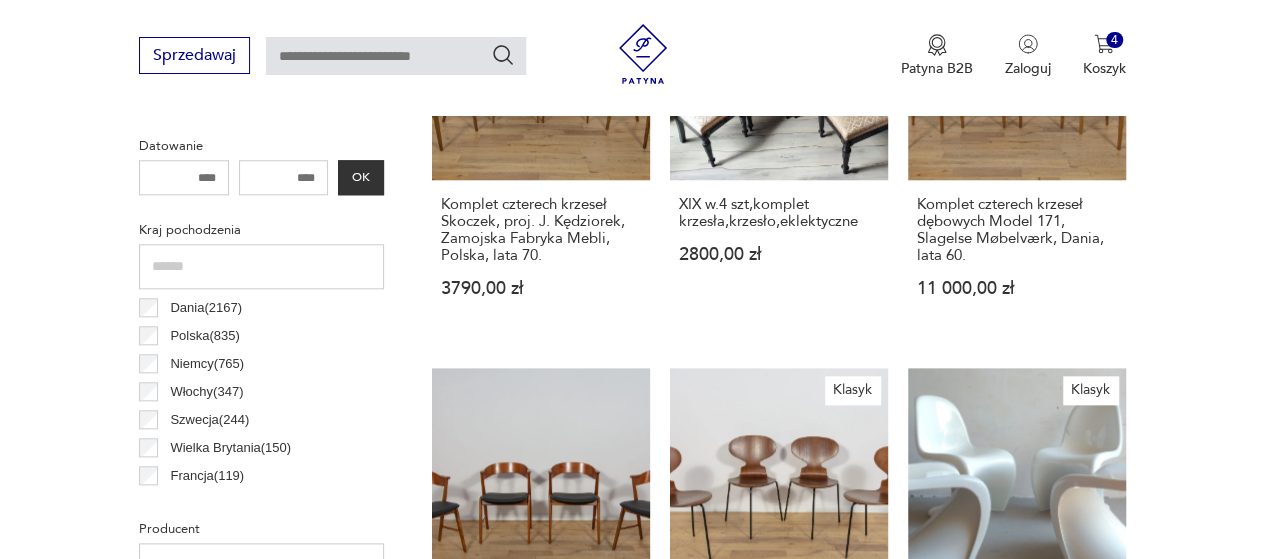 scroll, scrollTop: 1230, scrollLeft: 0, axis: vertical 